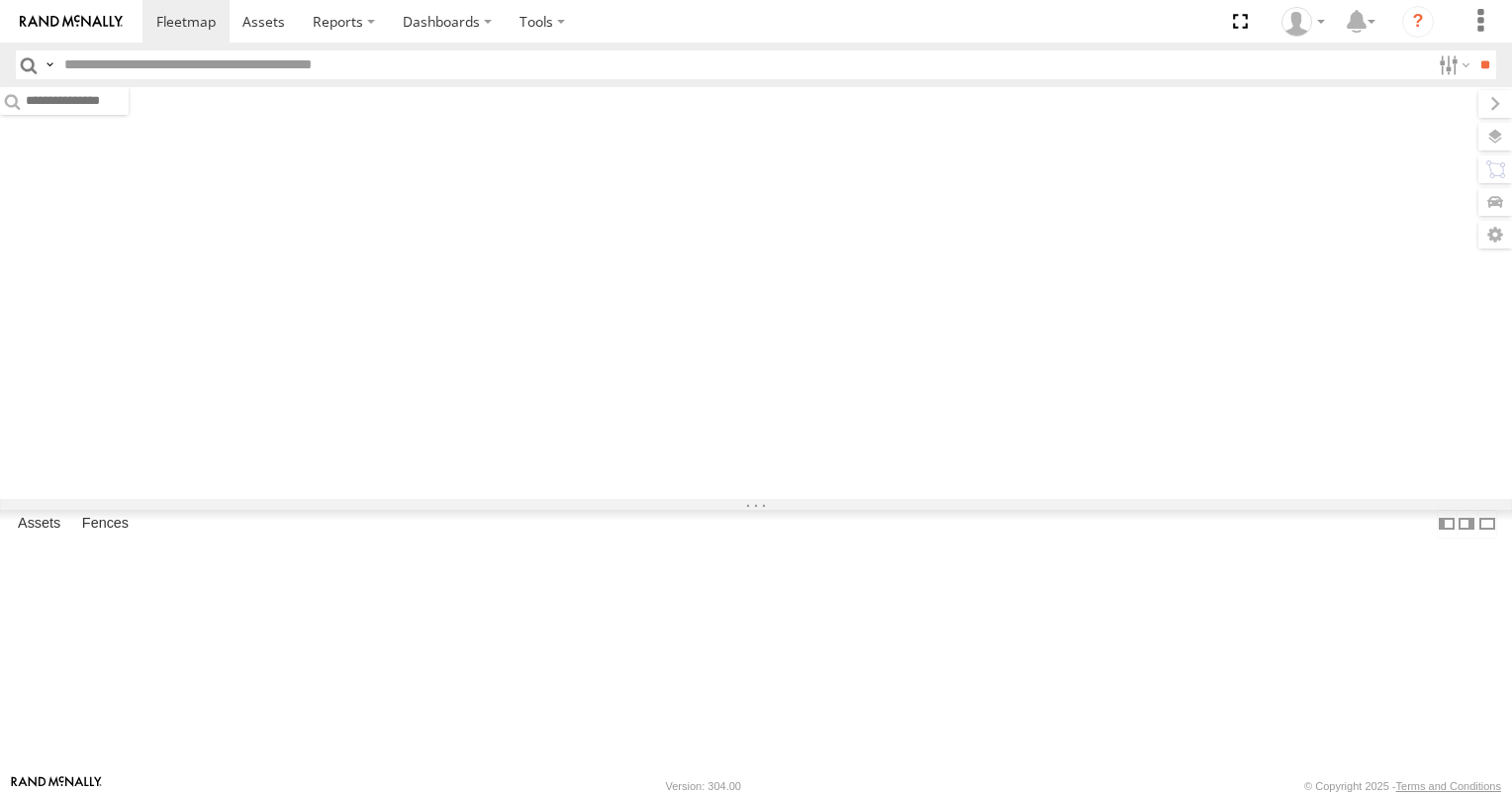 scroll, scrollTop: 0, scrollLeft: 0, axis: both 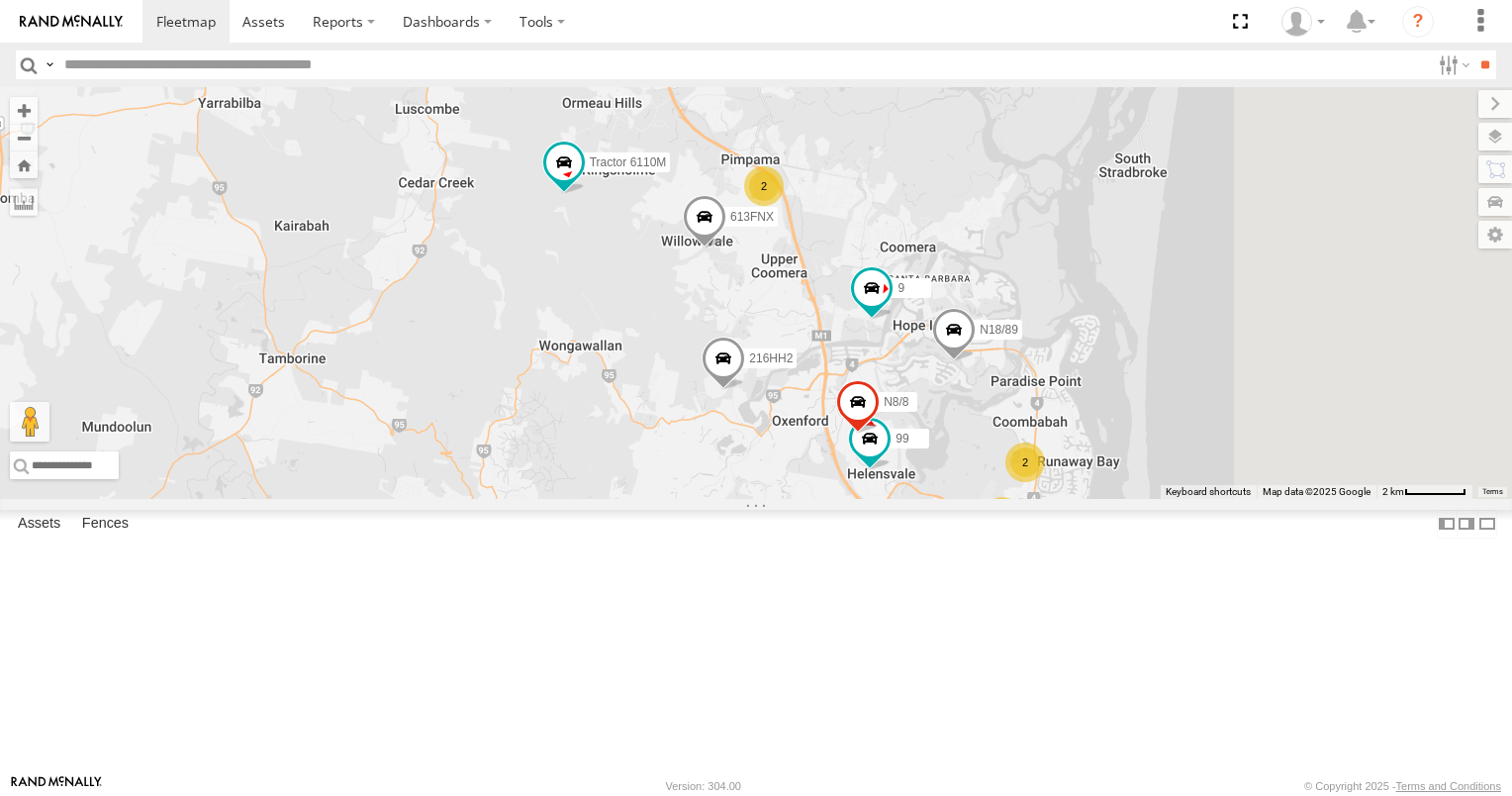 drag, startPoint x: 928, startPoint y: 339, endPoint x: 815, endPoint y: 516, distance: 209.99524 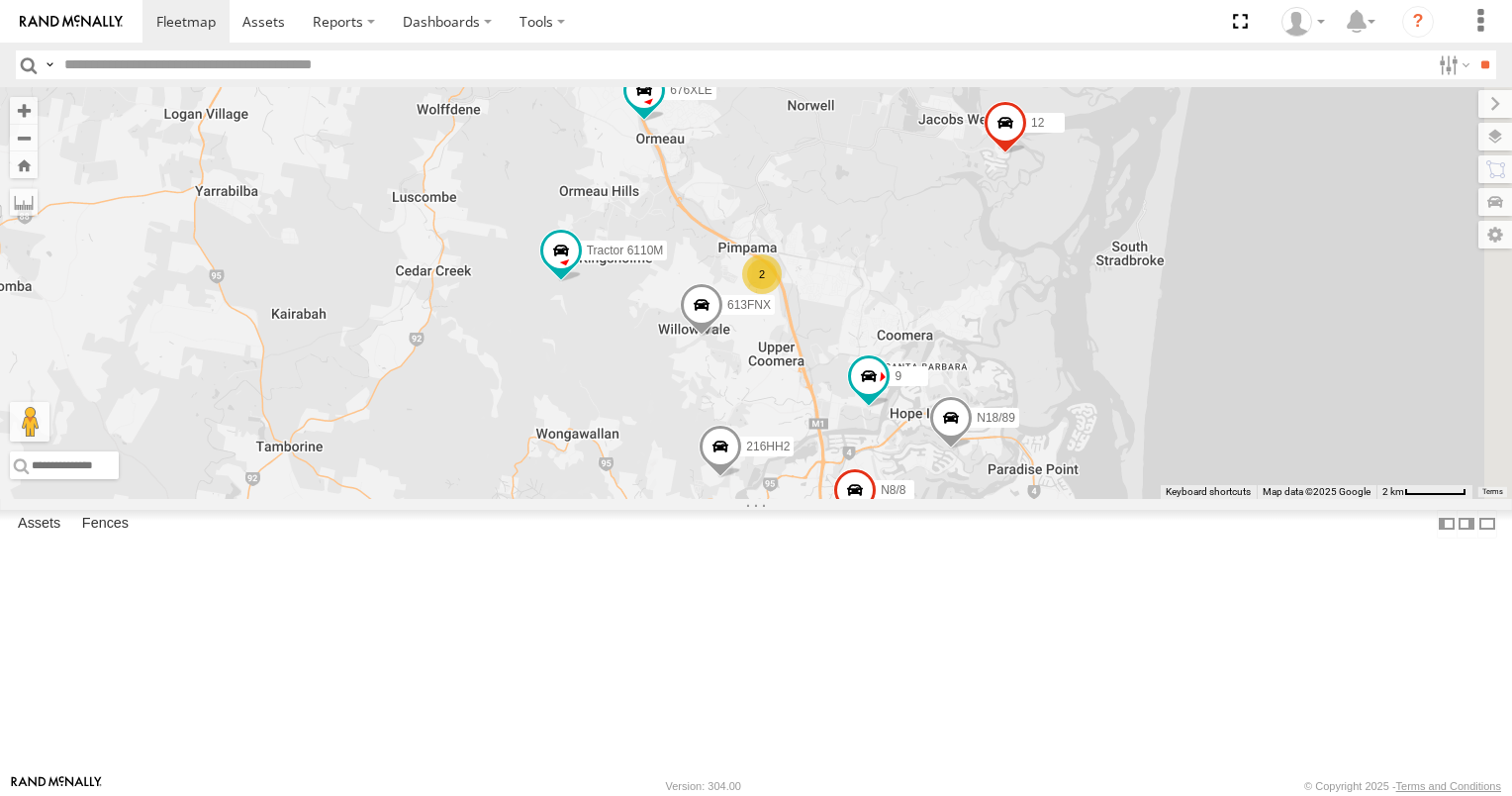 drag, startPoint x: 889, startPoint y: 424, endPoint x: 877, endPoint y: 642, distance: 218.33003 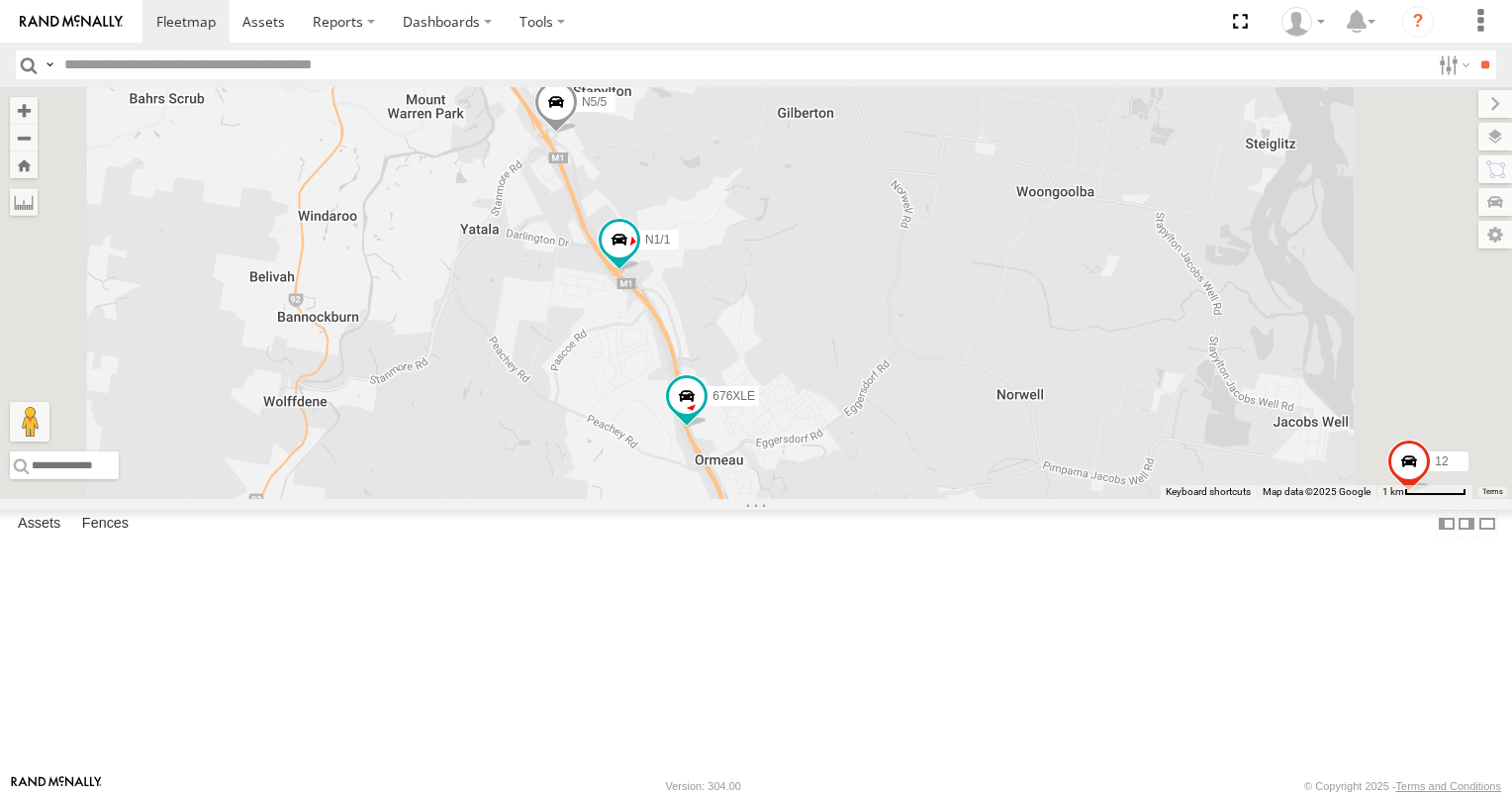 drag, startPoint x: 811, startPoint y: 452, endPoint x: 818, endPoint y: 591, distance: 139.1761 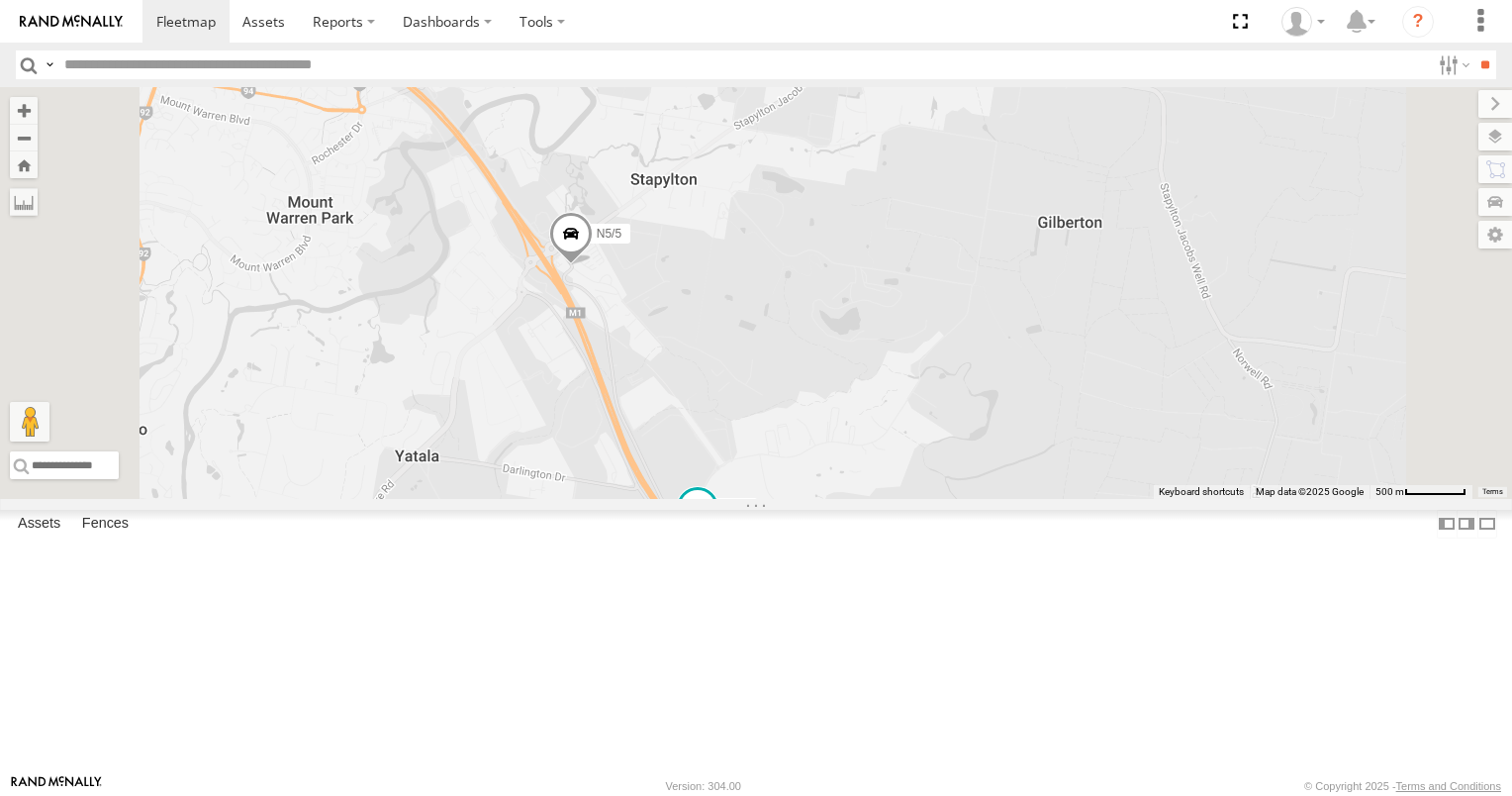 drag, startPoint x: 769, startPoint y: 434, endPoint x: 772, endPoint y: 537, distance: 103.04368 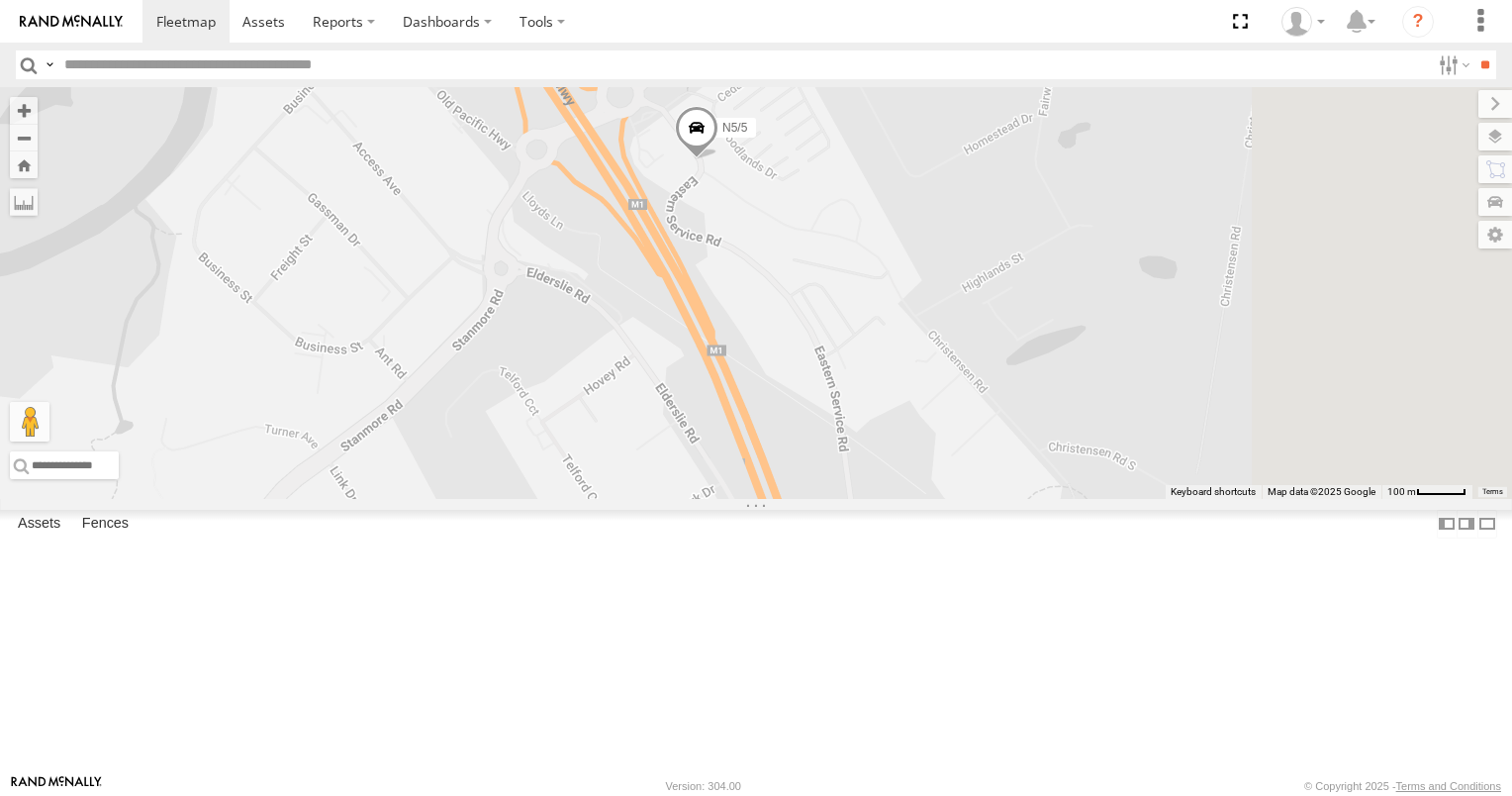 drag, startPoint x: 833, startPoint y: 545, endPoint x: 798, endPoint y: 492, distance: 63.513778 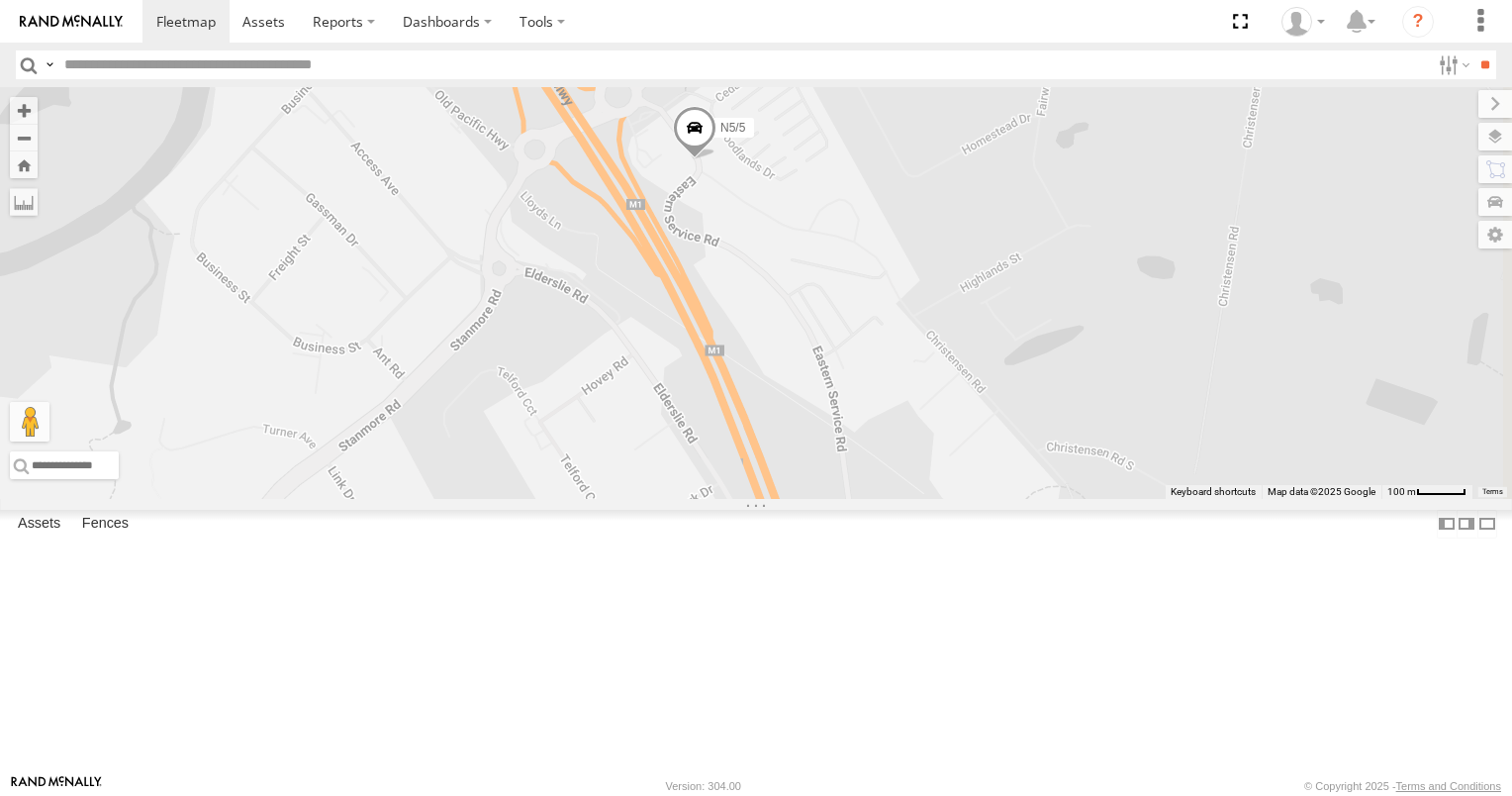 click at bounding box center (695, 133) 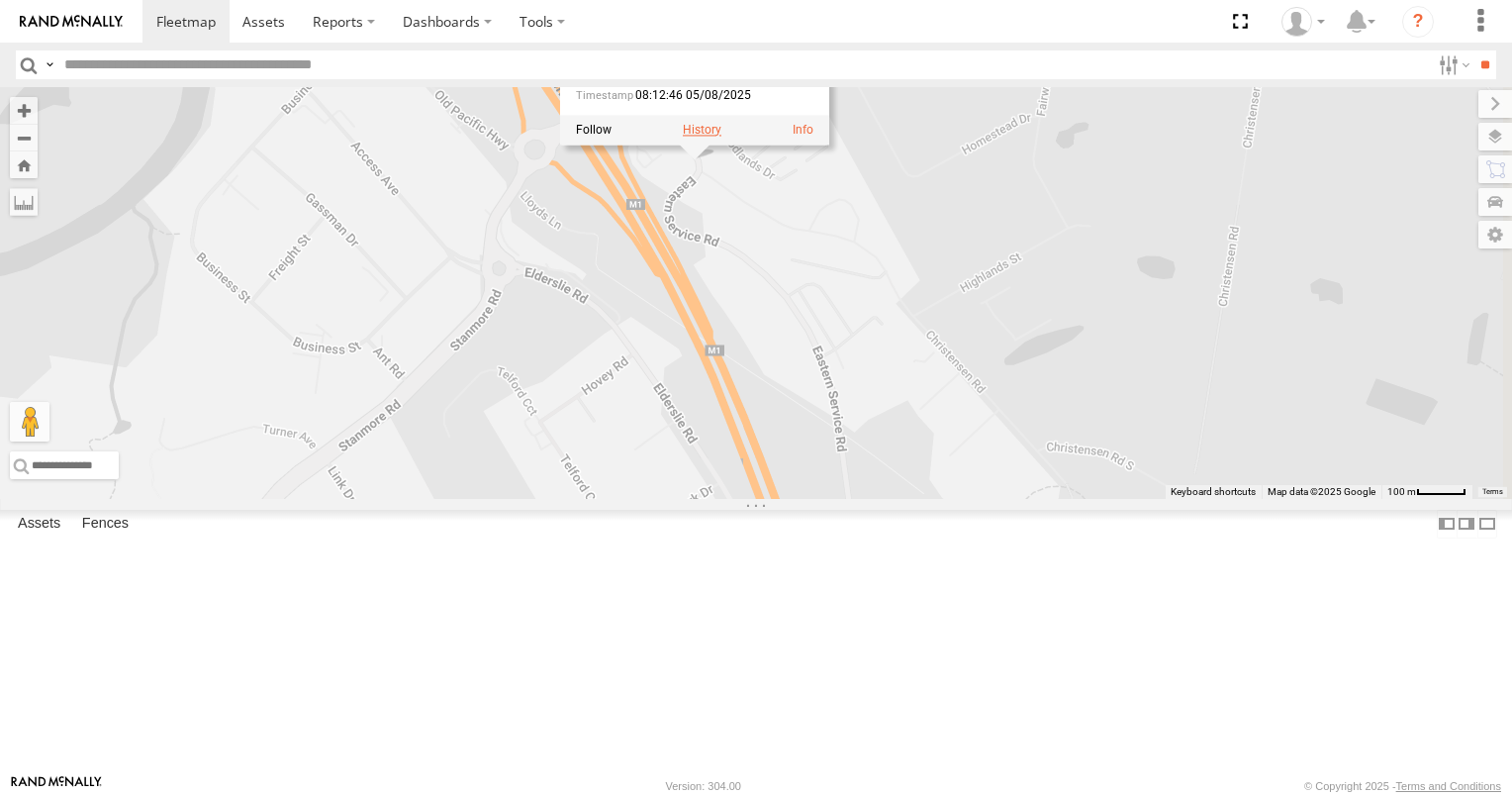 click at bounding box center [702, 130] 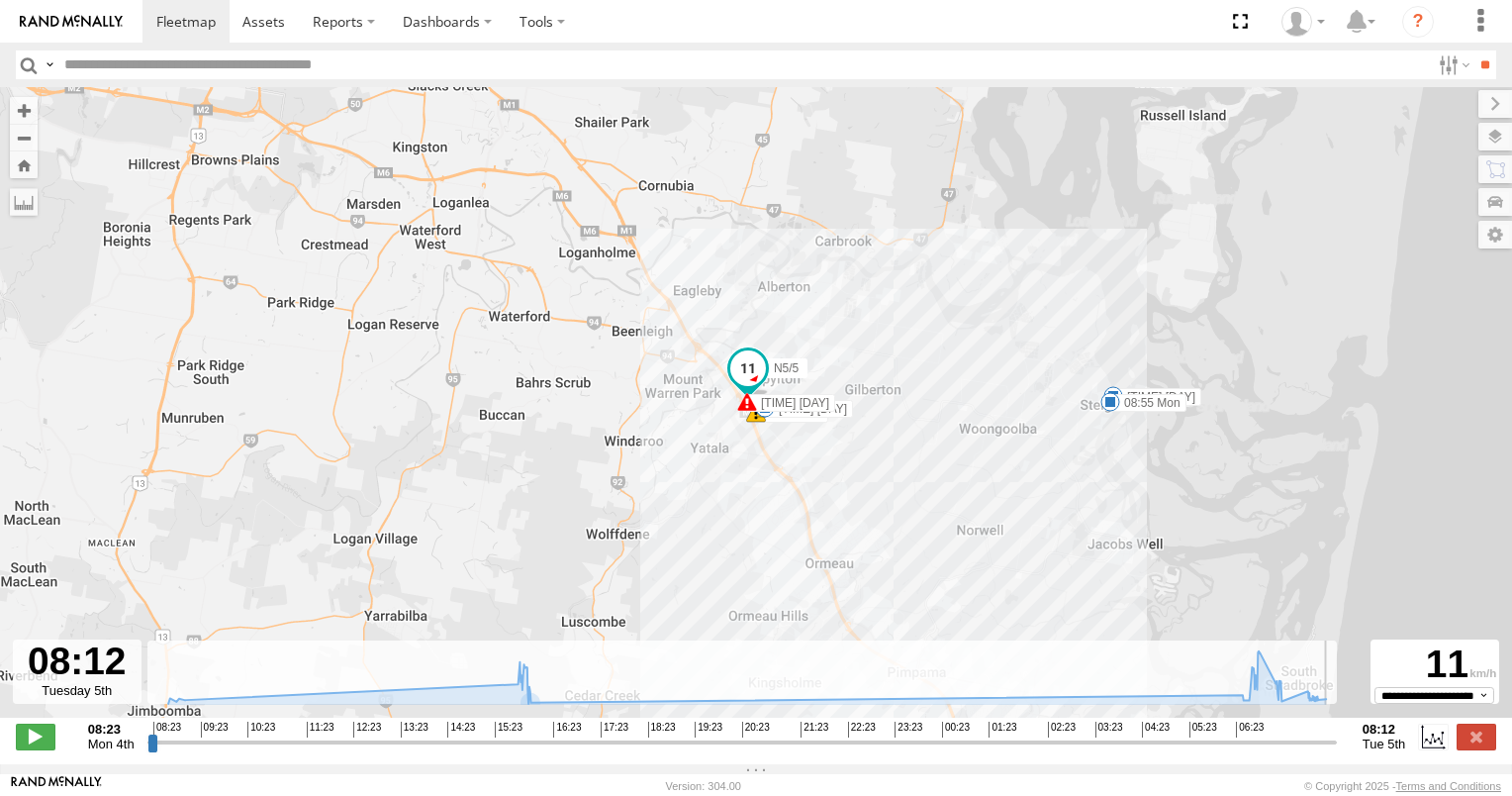 drag, startPoint x: 152, startPoint y: 753, endPoint x: 1332, endPoint y: 677, distance: 1182.4449 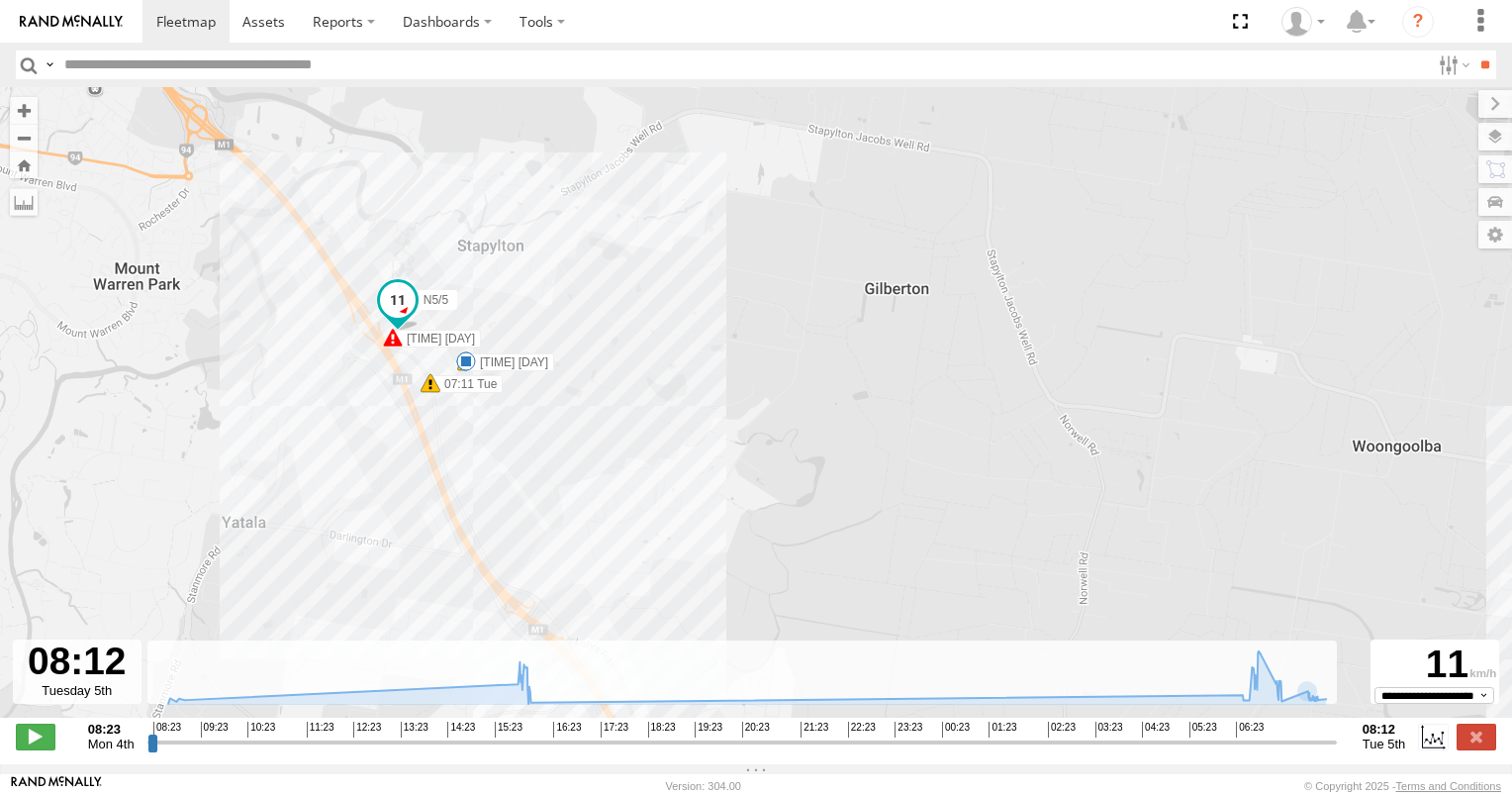drag, startPoint x: 614, startPoint y: 397, endPoint x: 766, endPoint y: 402, distance: 152.08221 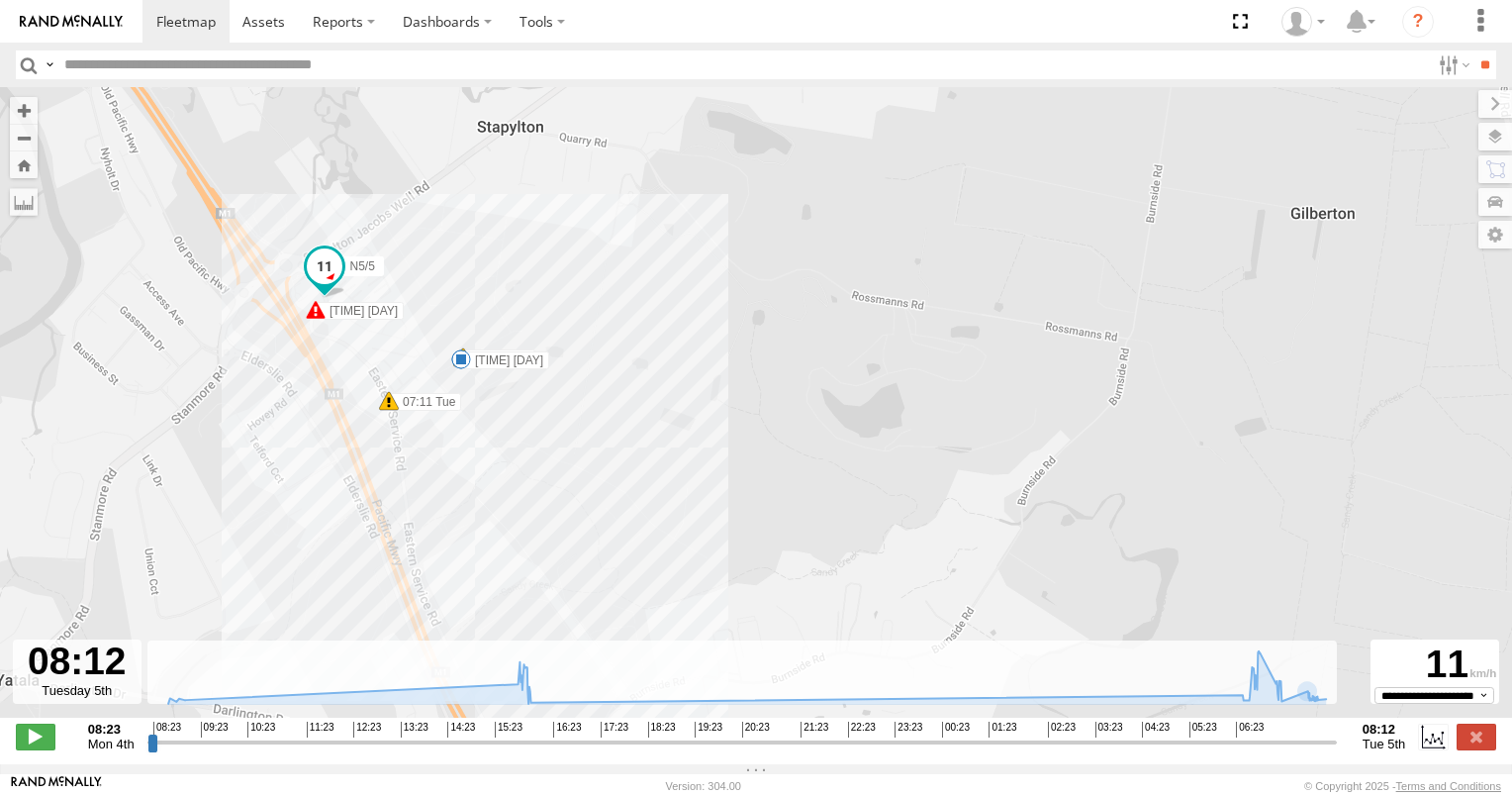drag, startPoint x: 570, startPoint y: 314, endPoint x: 583, endPoint y: 344, distance: 32.695565 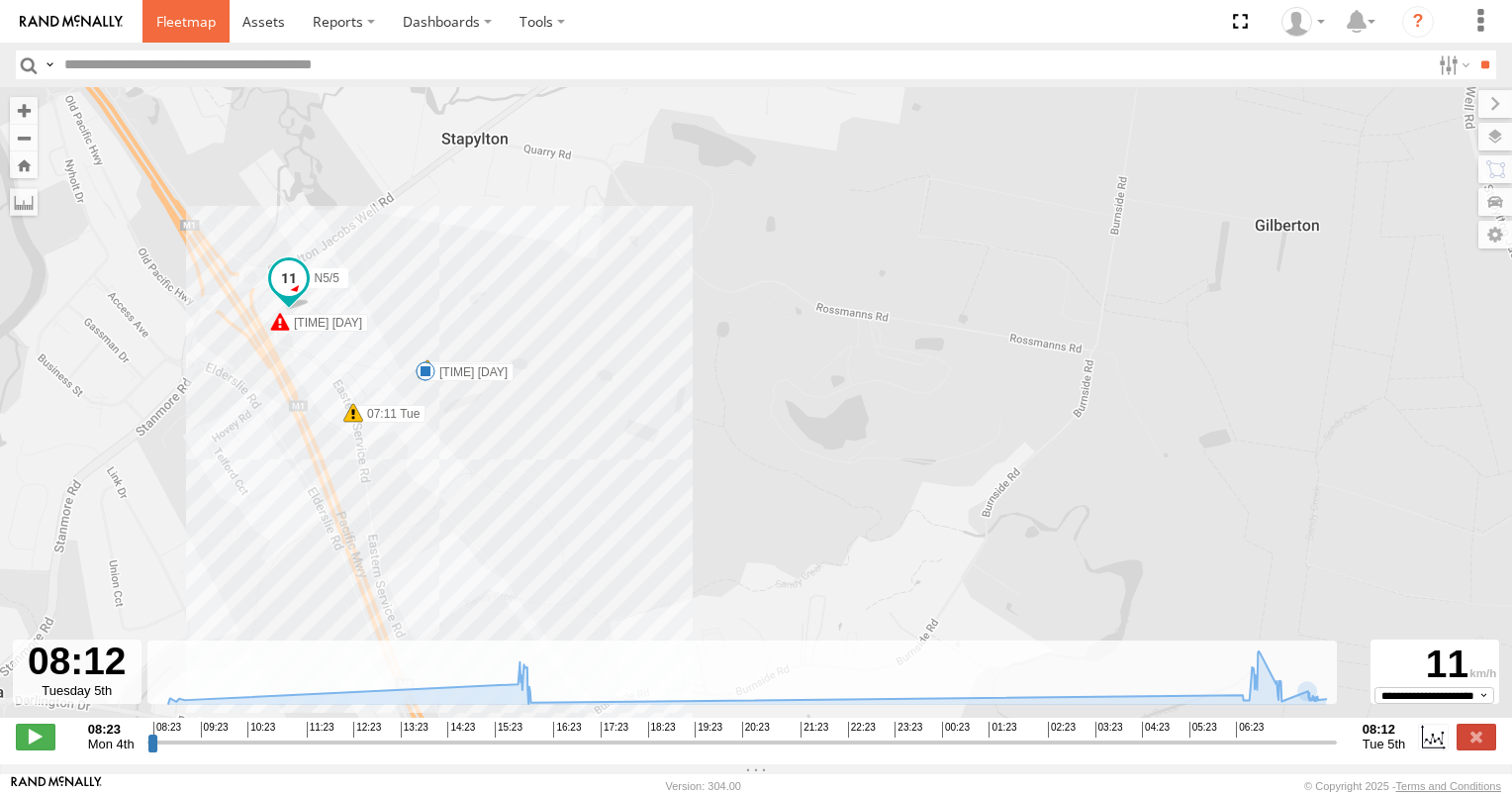 click at bounding box center (186, 21) 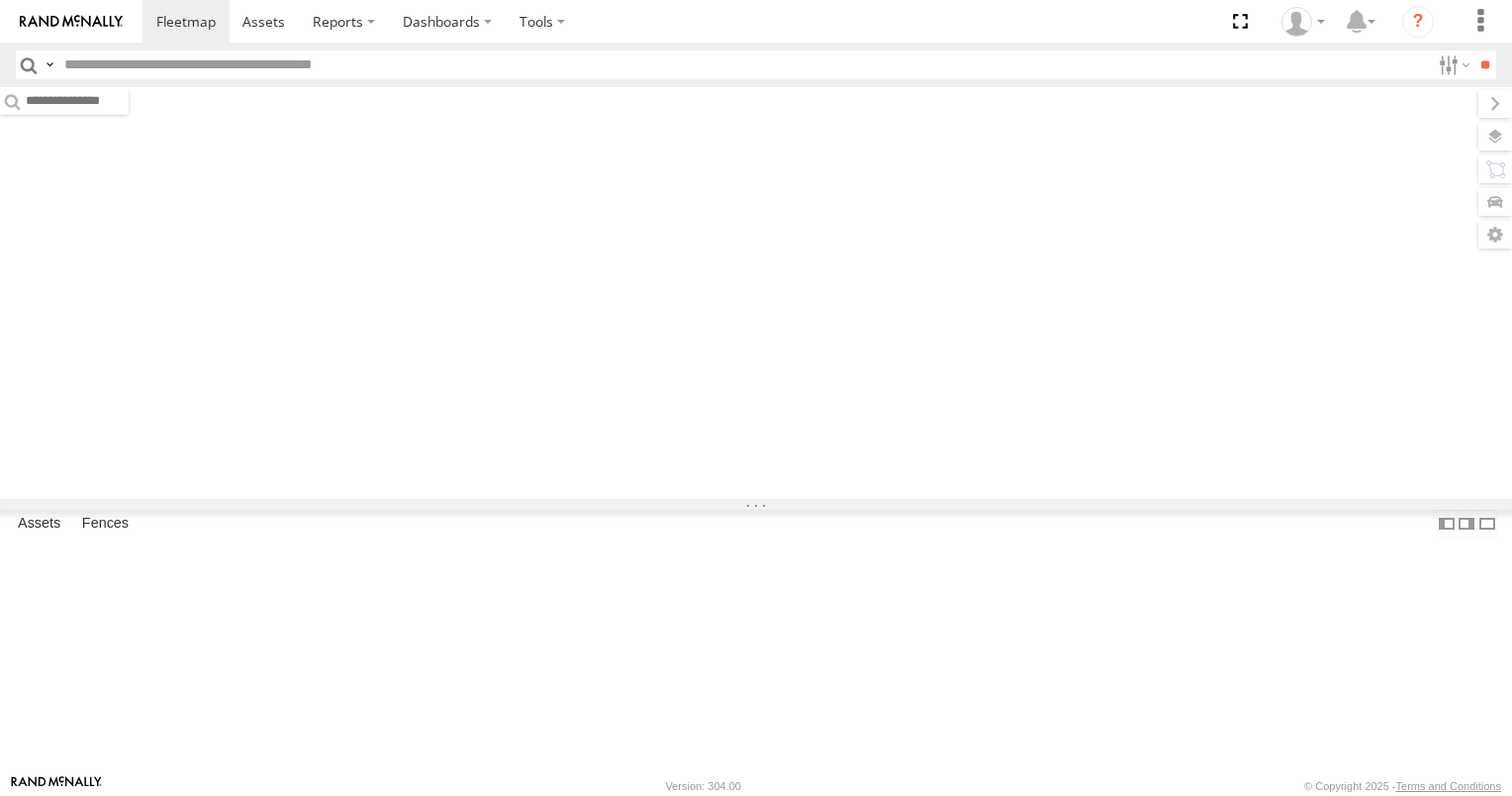 scroll, scrollTop: 0, scrollLeft: 0, axis: both 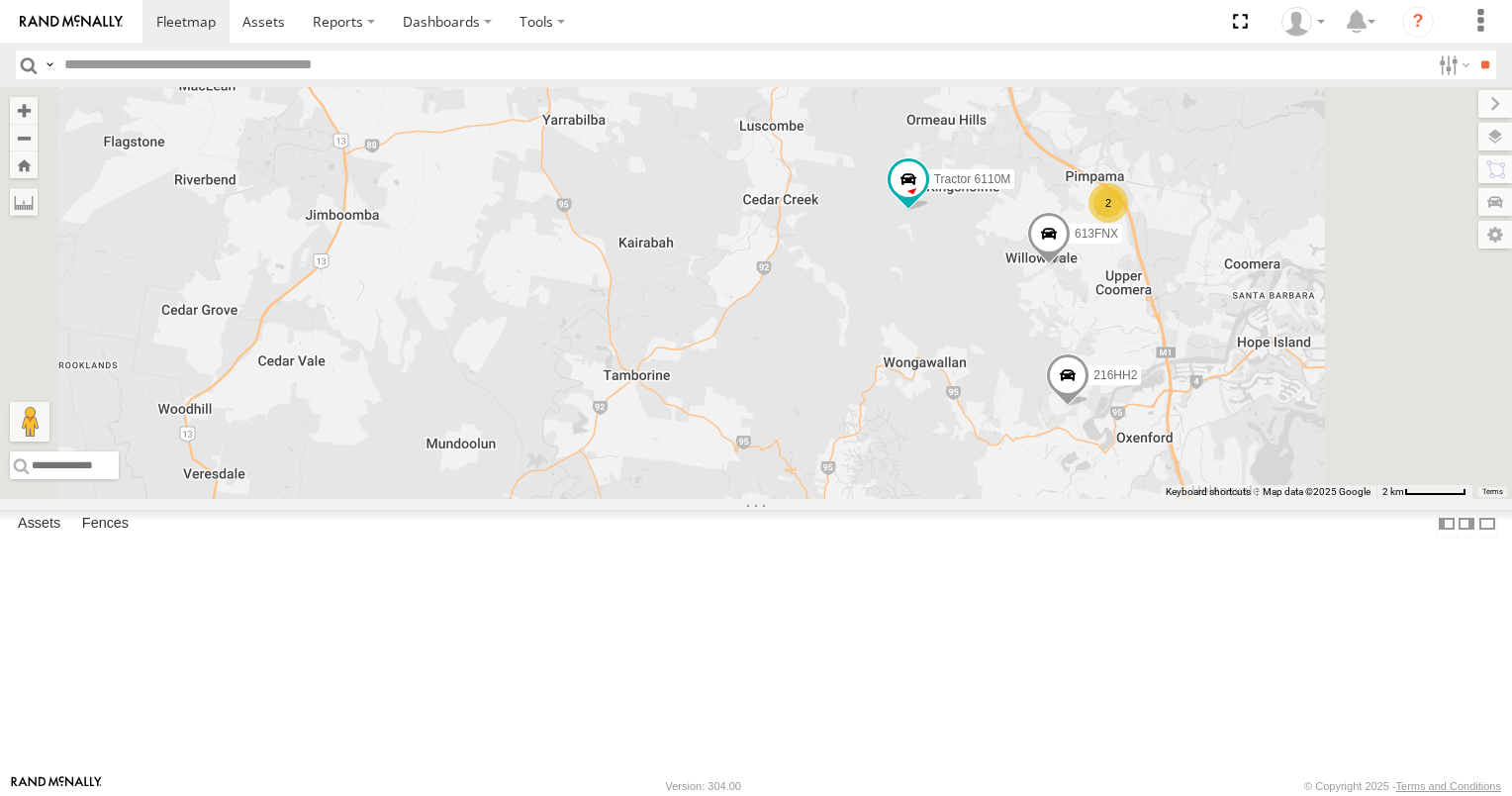 drag, startPoint x: 918, startPoint y: 225, endPoint x: 593, endPoint y: 525, distance: 442.2952 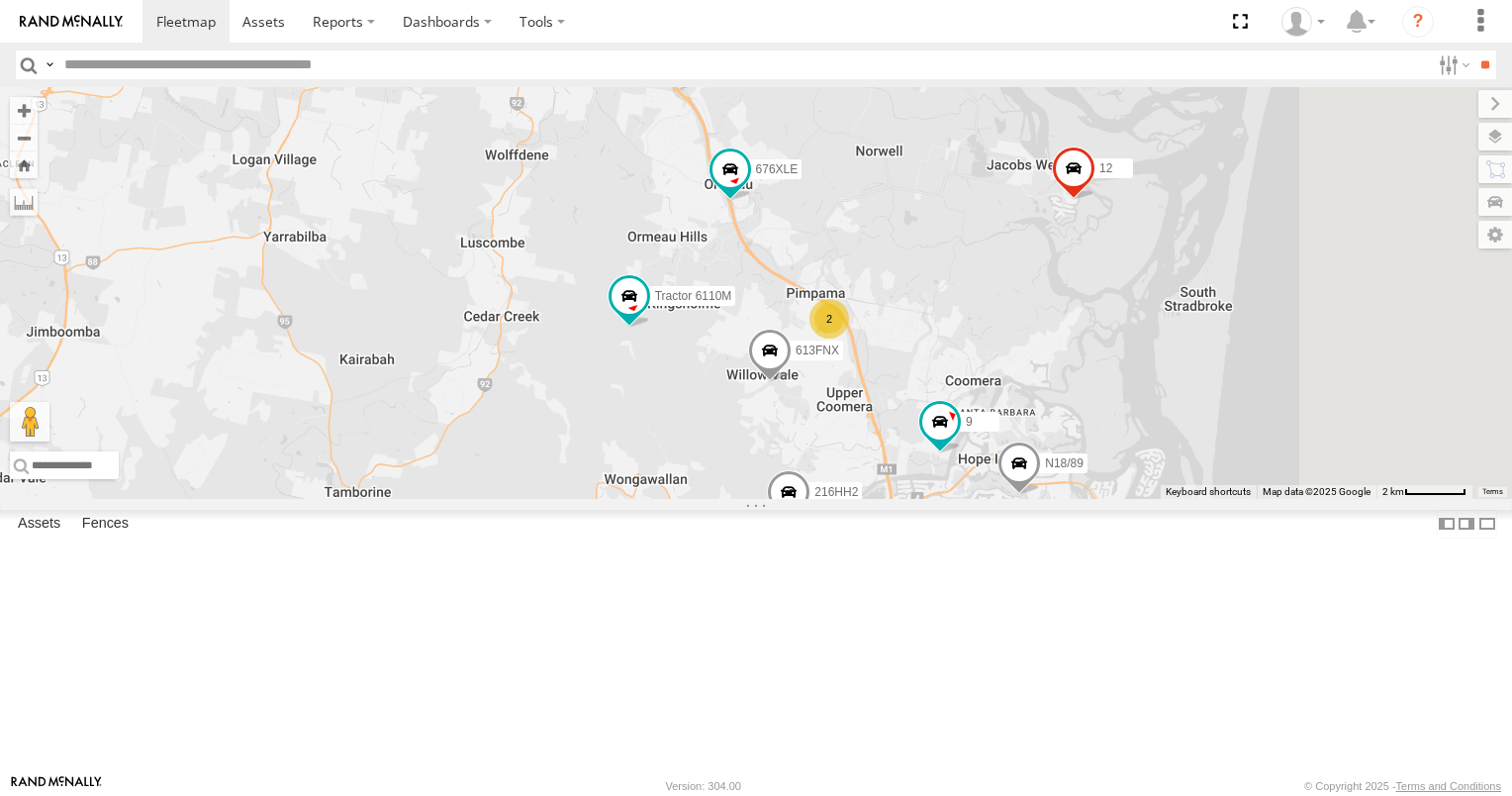 drag, startPoint x: 773, startPoint y: 409, endPoint x: 710, endPoint y: 511, distance: 119.88745 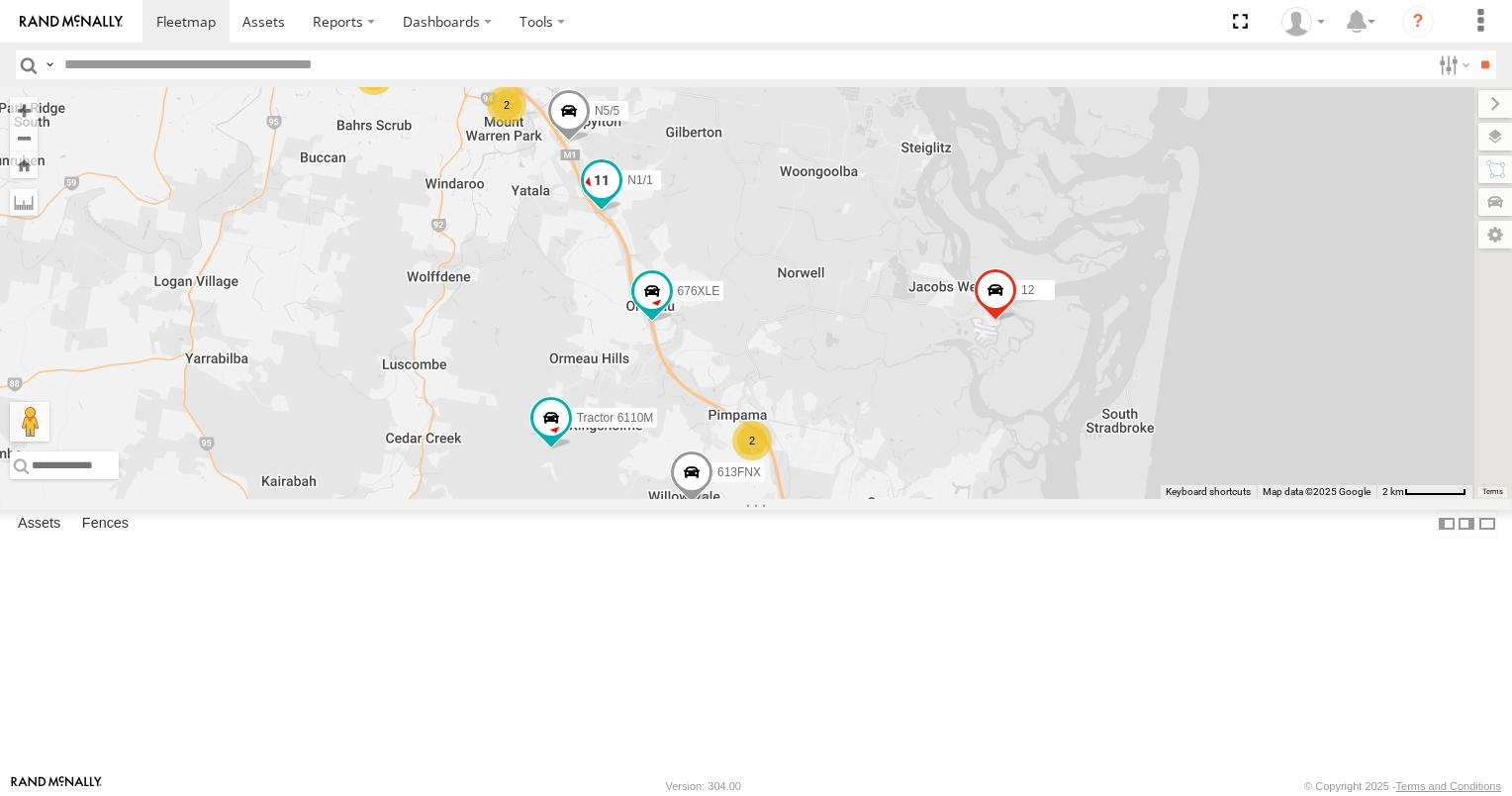 click at bounding box center [602, 180] 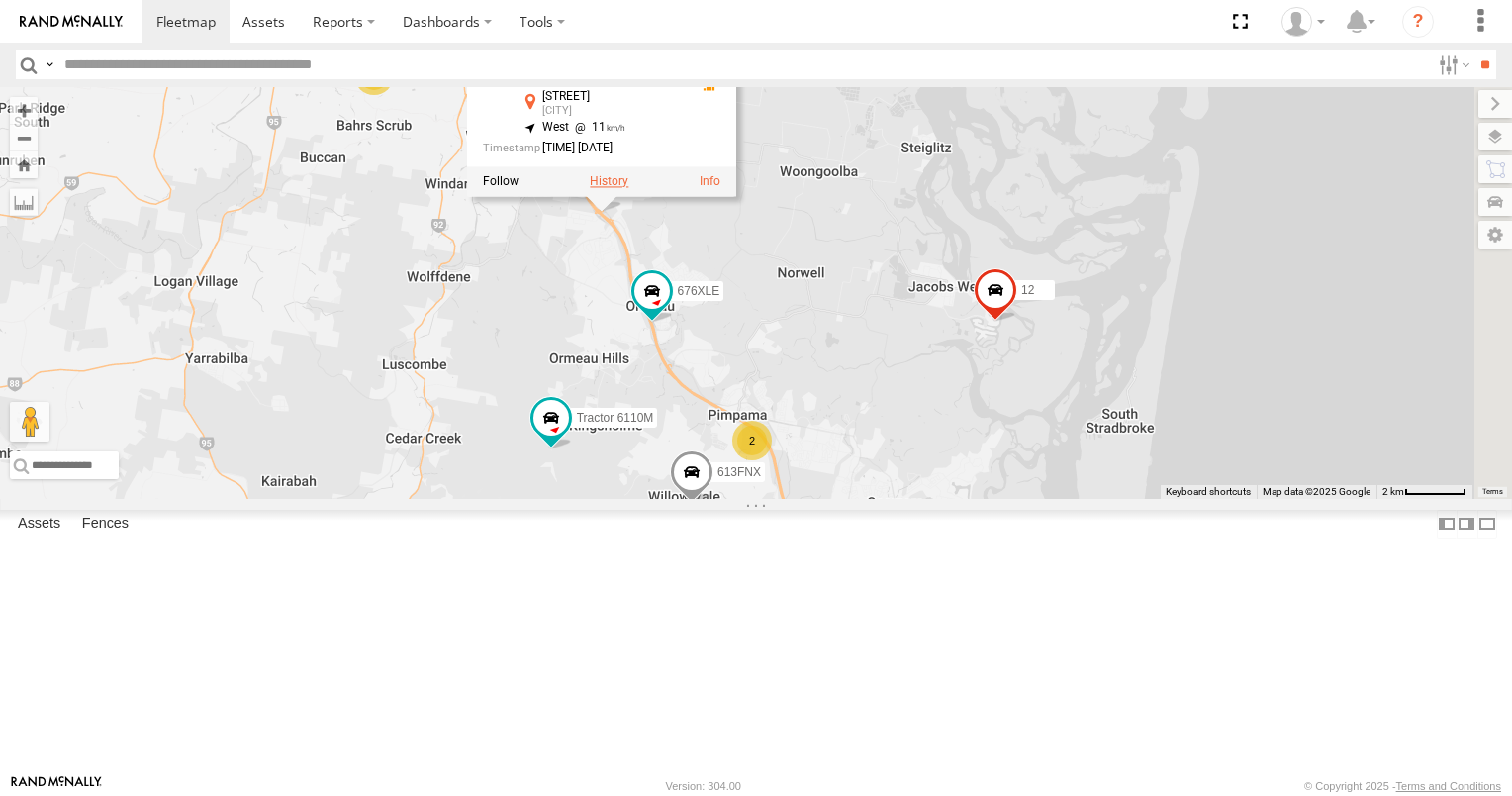click at bounding box center (609, 182) 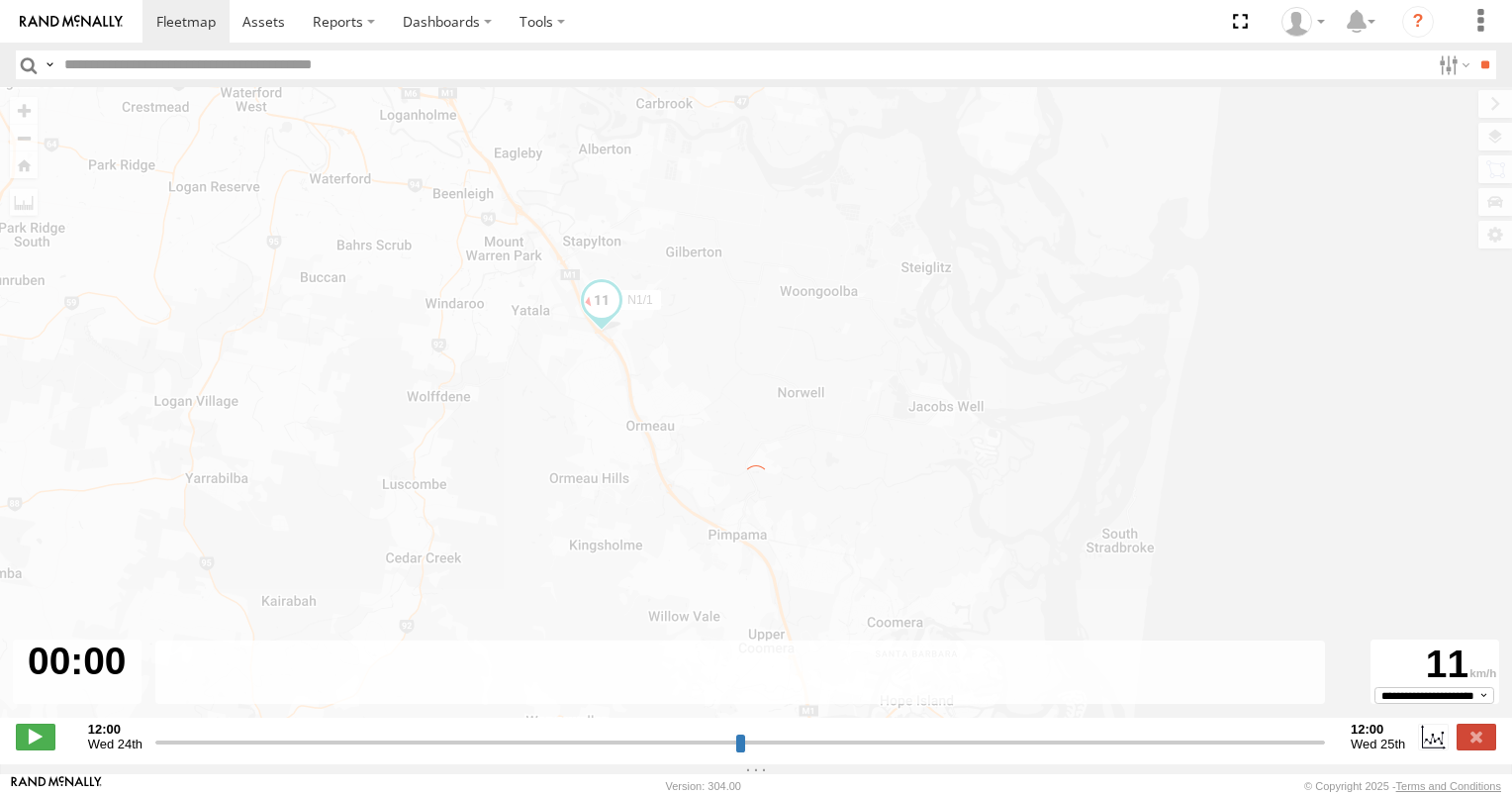 type on "**********" 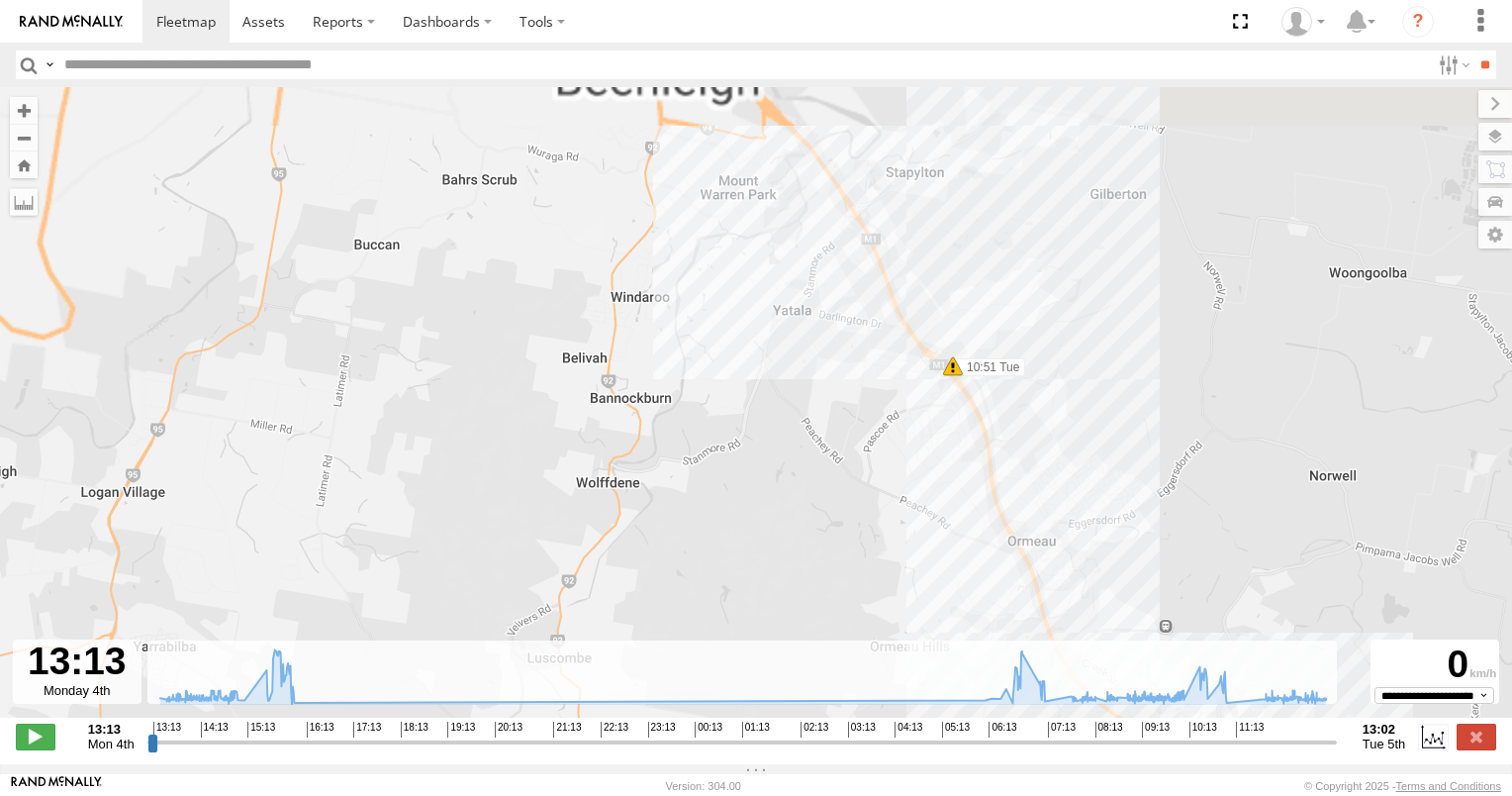 drag, startPoint x: 705, startPoint y: 187, endPoint x: 577, endPoint y: 555, distance: 389.62546 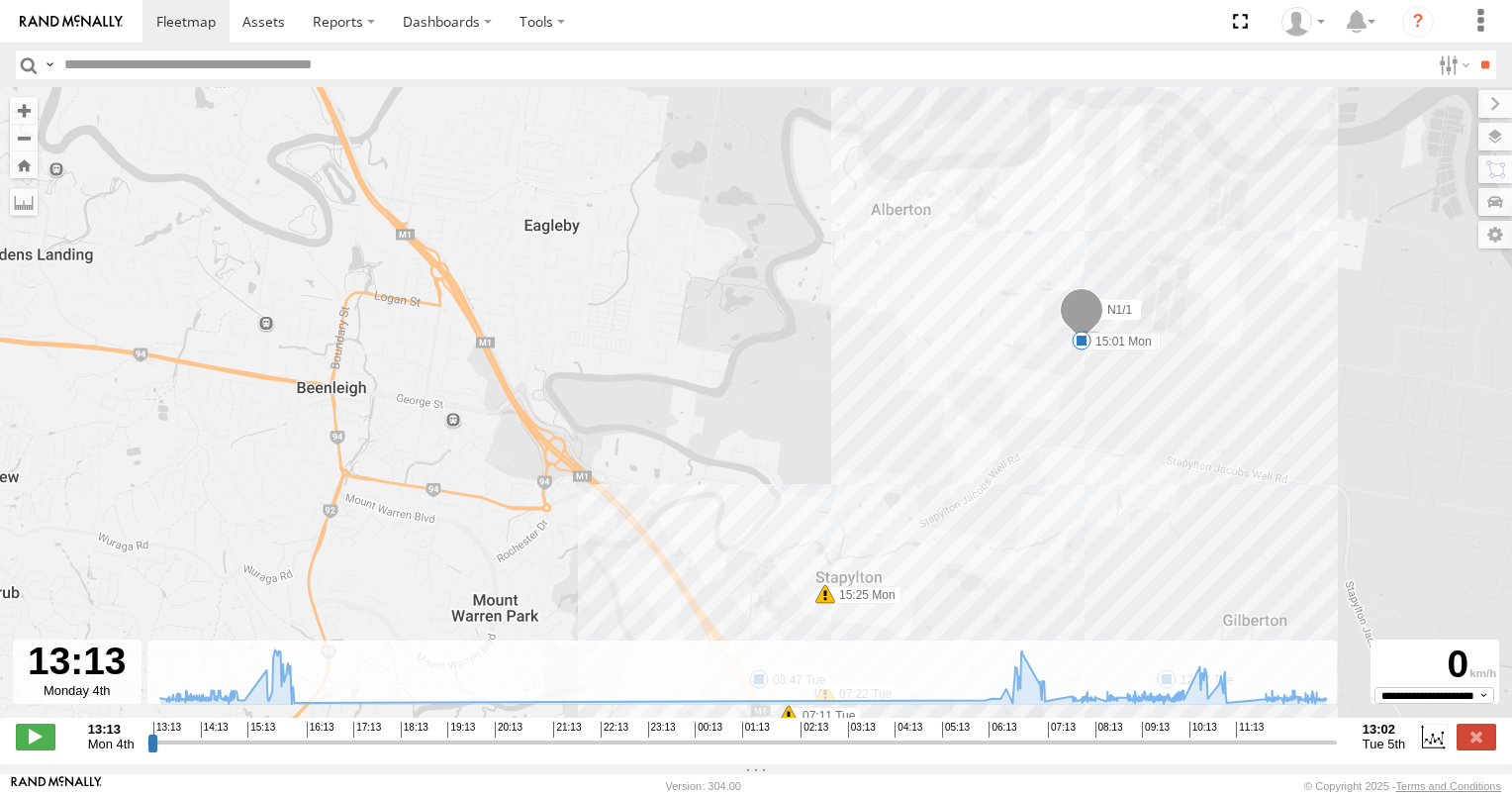 drag, startPoint x: 856, startPoint y: 380, endPoint x: 724, endPoint y: 504, distance: 181.1077 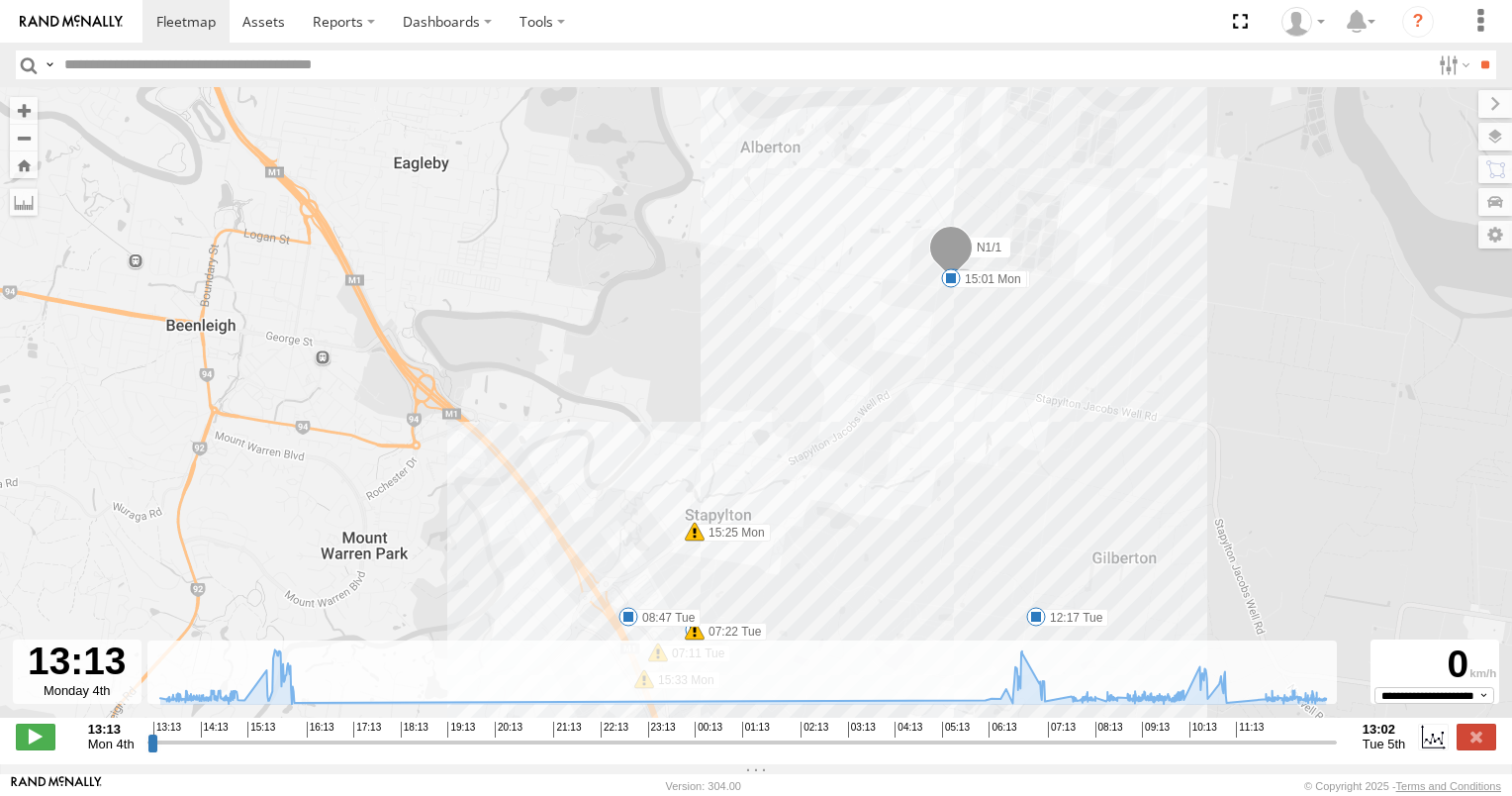 drag, startPoint x: 703, startPoint y: 546, endPoint x: 675, endPoint y: 390, distance: 158.4929 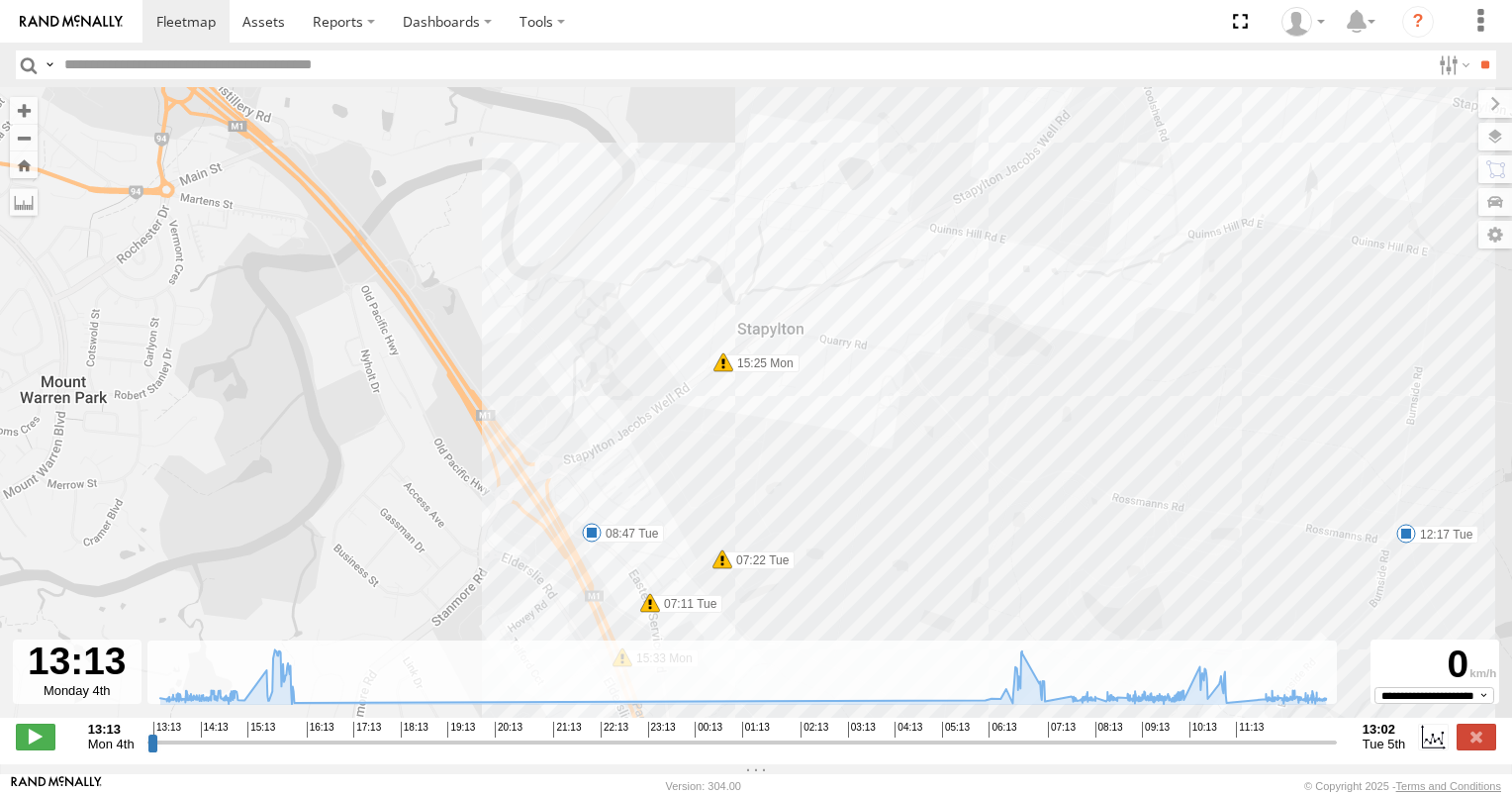 drag, startPoint x: 791, startPoint y: 448, endPoint x: 796, endPoint y: 114, distance: 334.037 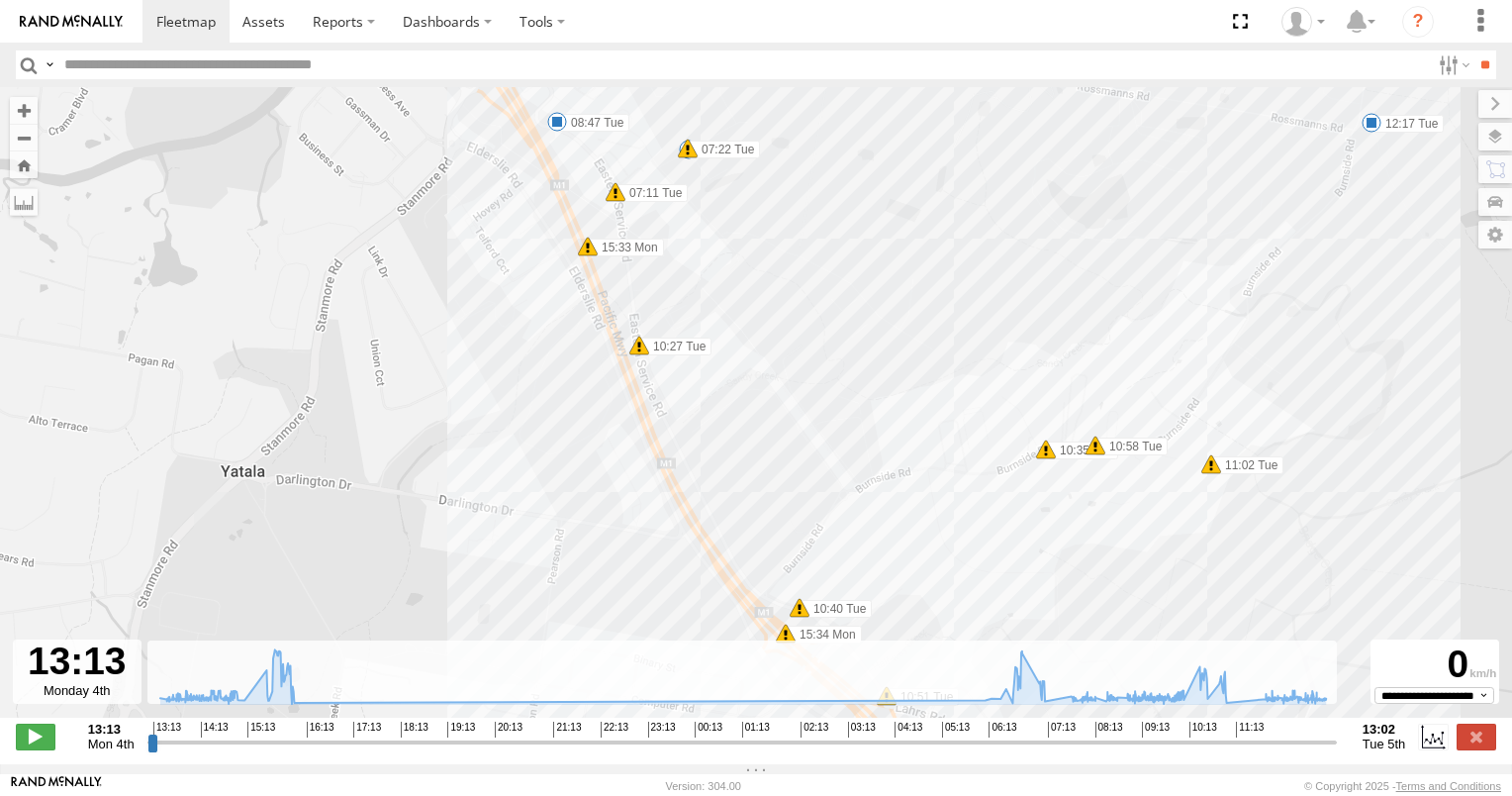drag, startPoint x: 823, startPoint y: 369, endPoint x: 780, endPoint y: 154, distance: 219.2578 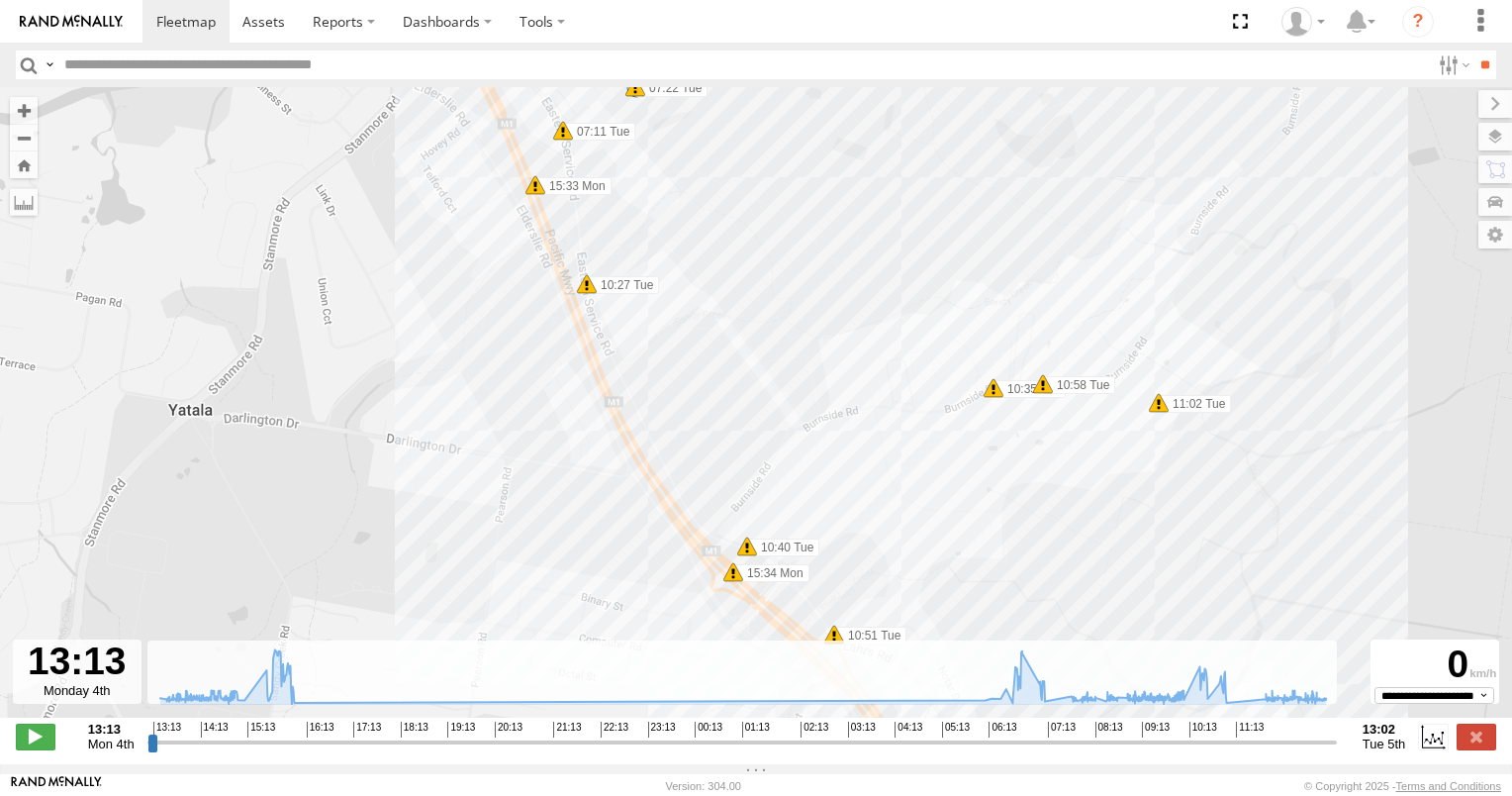 drag, startPoint x: 823, startPoint y: 214, endPoint x: 800, endPoint y: 193, distance: 31.144823 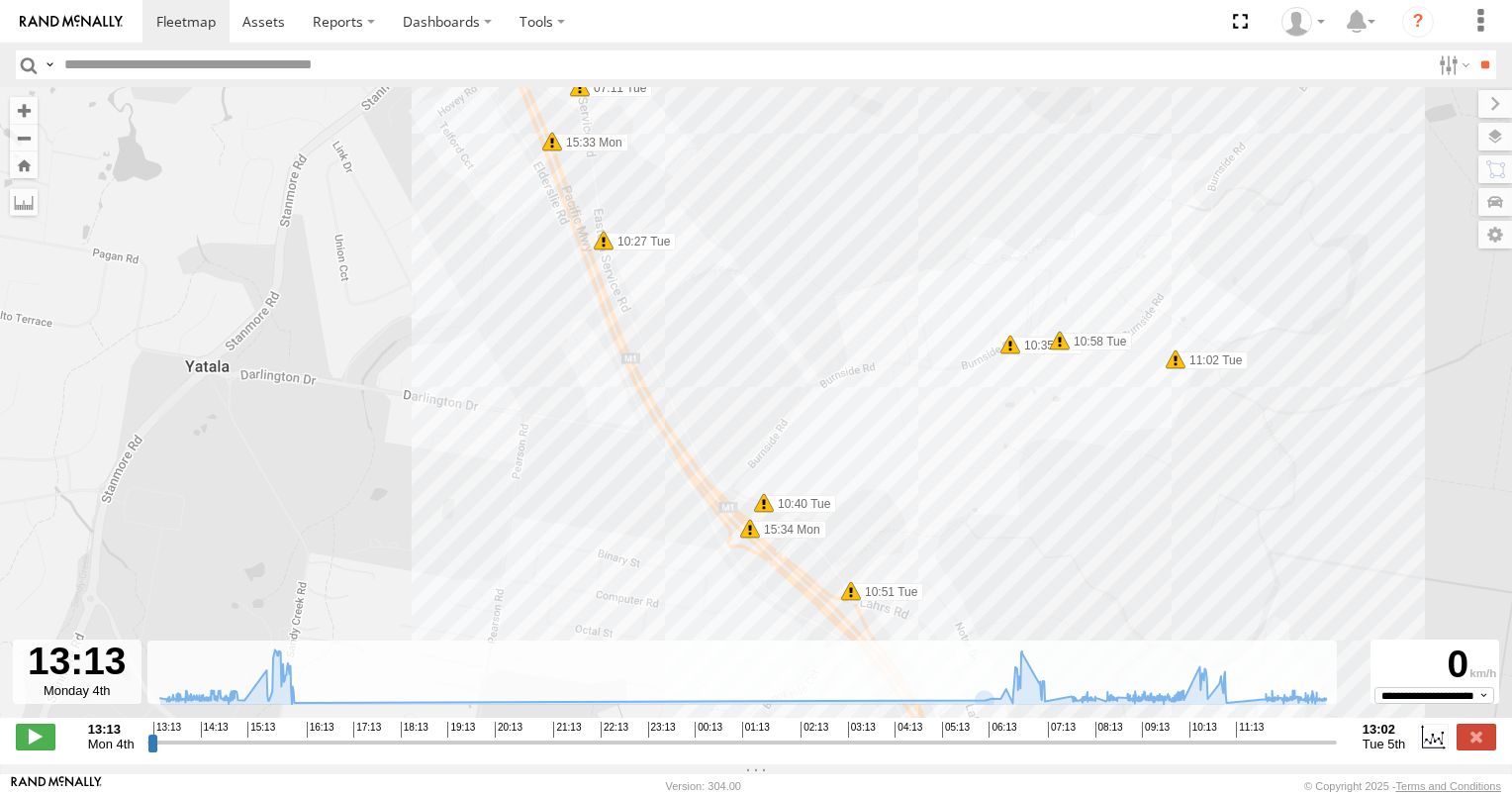 drag, startPoint x: 860, startPoint y: 455, endPoint x: 901, endPoint y: 436, distance: 45.188494 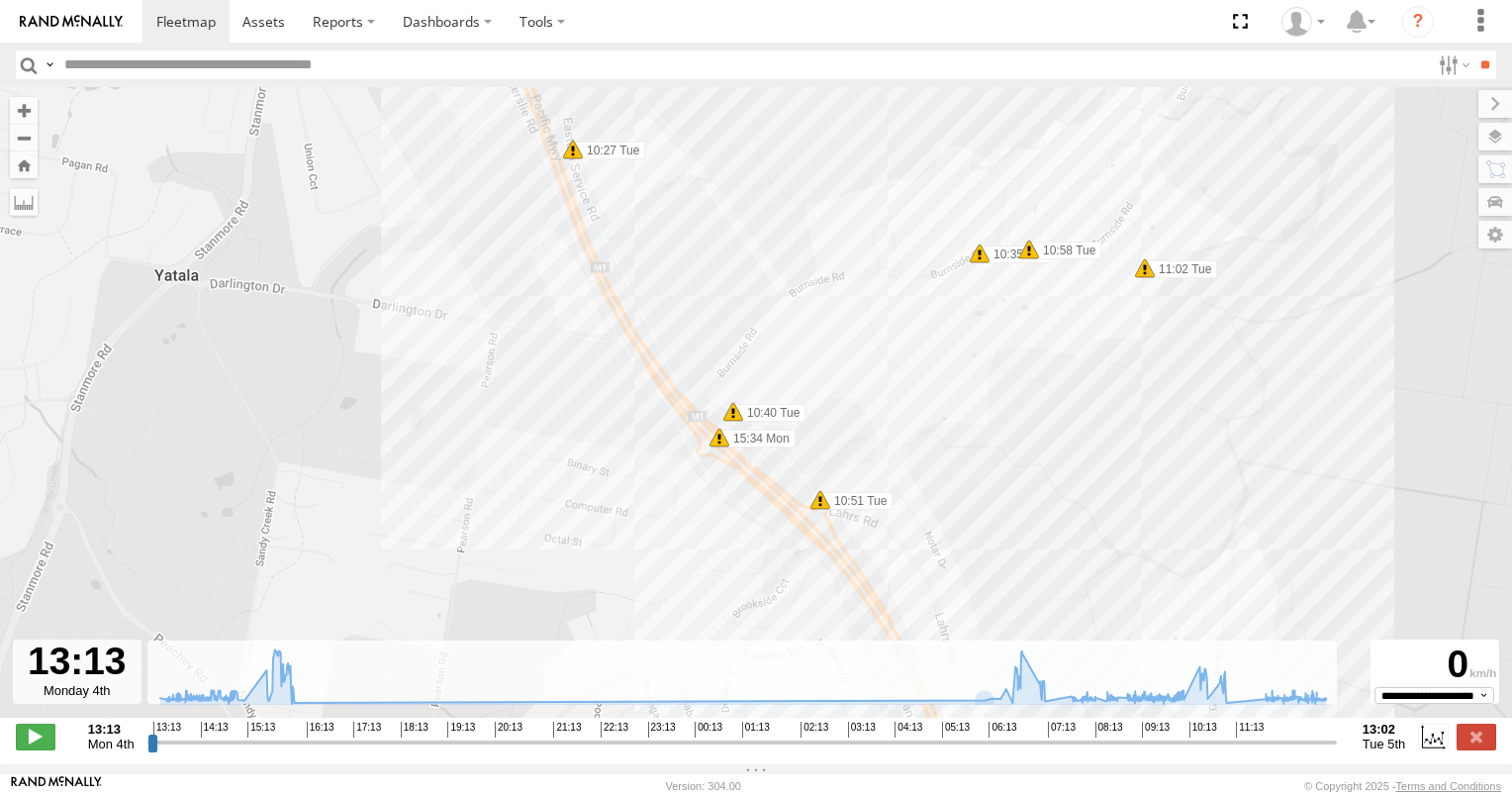 drag, startPoint x: 937, startPoint y: 432, endPoint x: 853, endPoint y: 257, distance: 194.11594 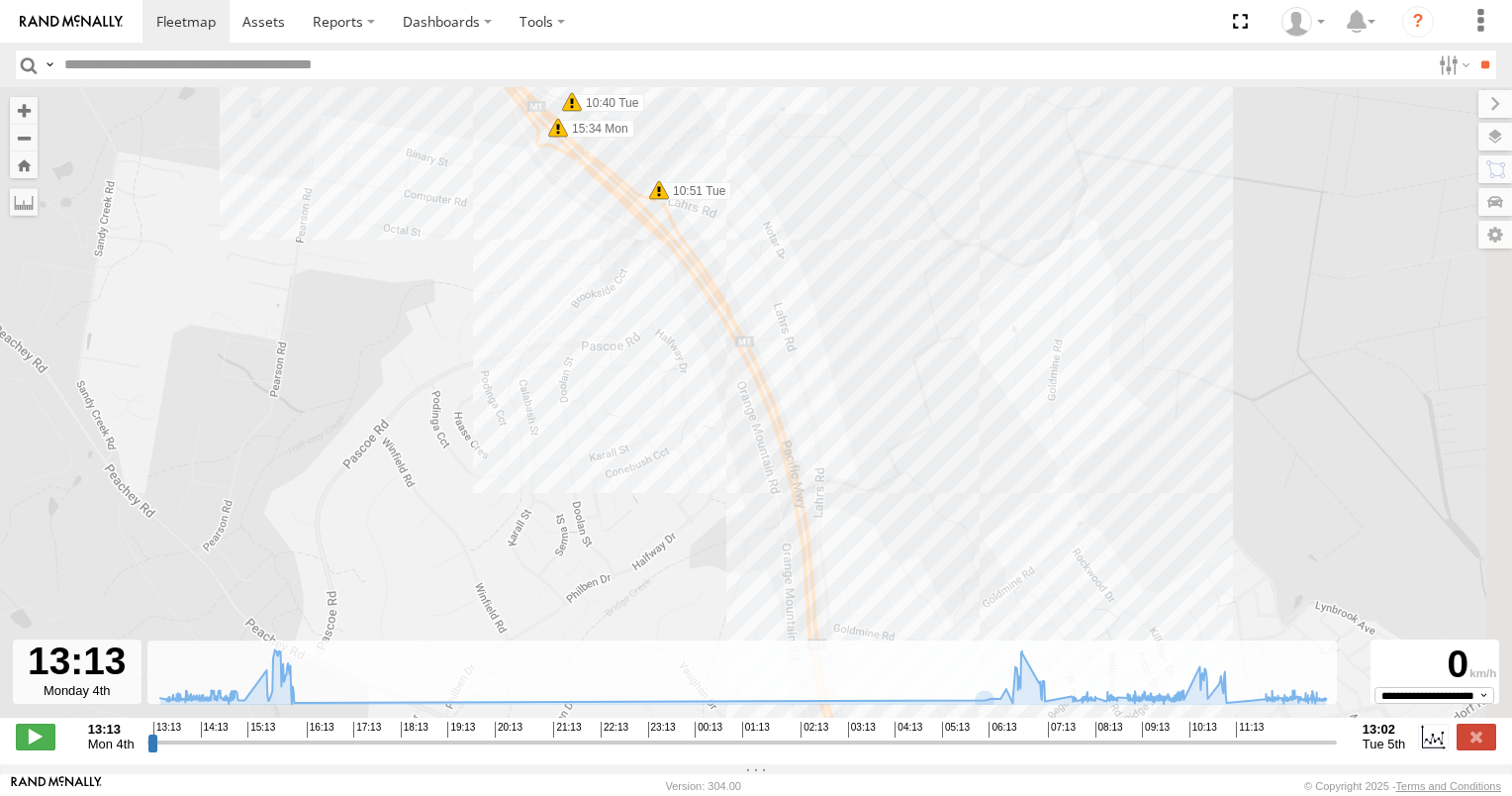 drag, startPoint x: 858, startPoint y: 253, endPoint x: 796, endPoint y: 81, distance: 182.83326 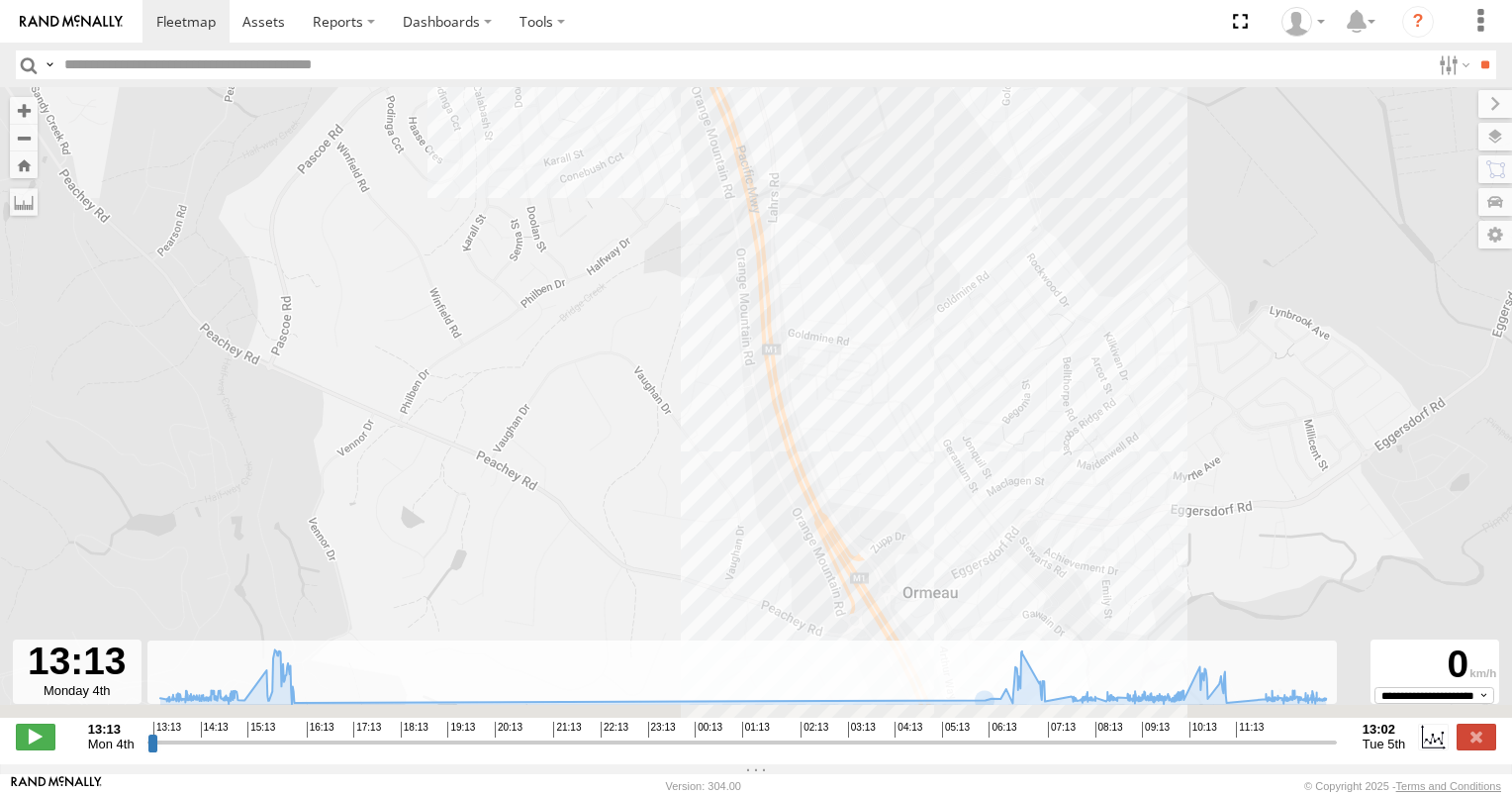 drag, startPoint x: 842, startPoint y: 349, endPoint x: 725, endPoint y: 57, distance: 314.56796 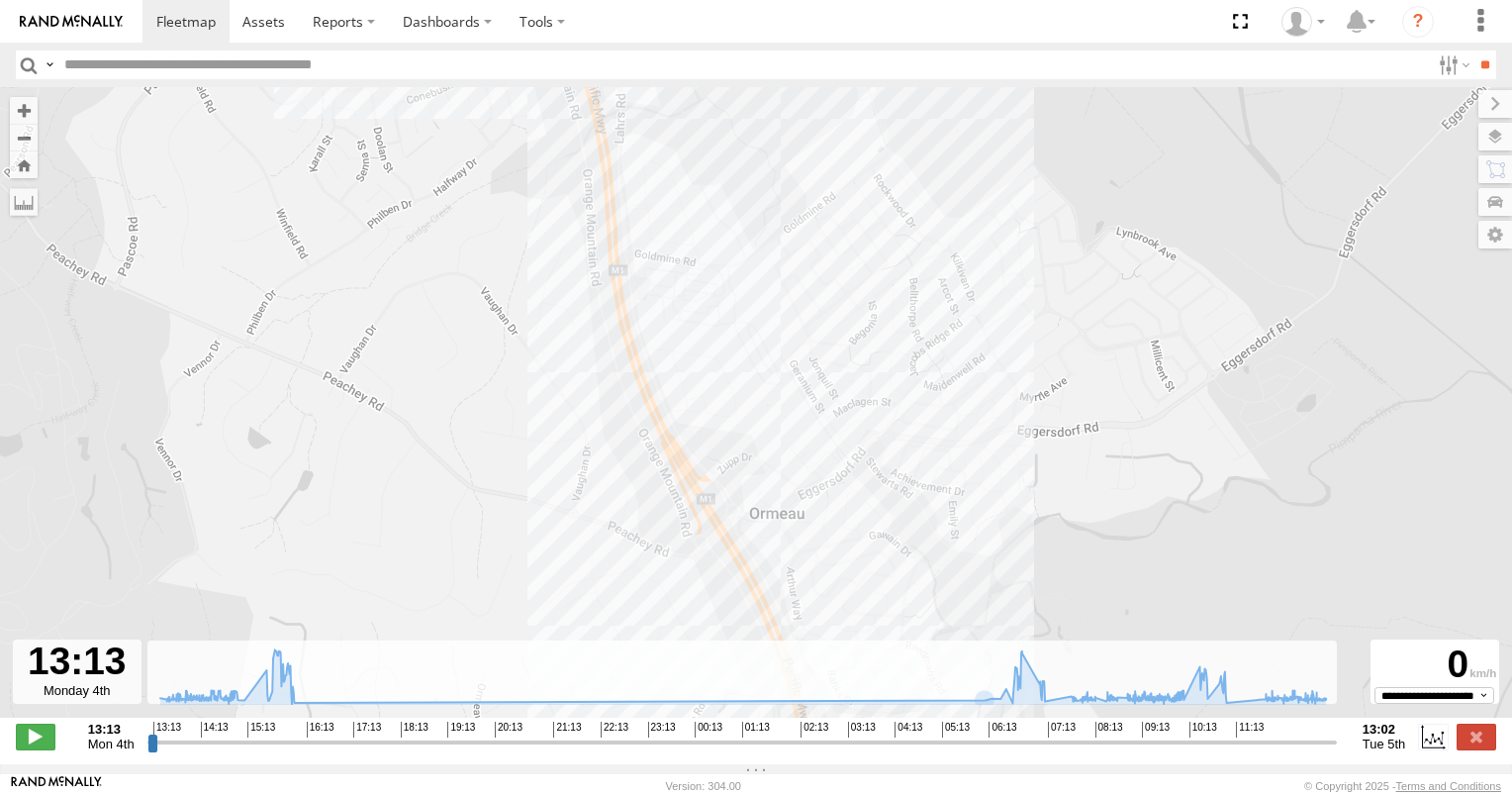 drag, startPoint x: 800, startPoint y: 333, endPoint x: 790, endPoint y: 554, distance: 221.2261 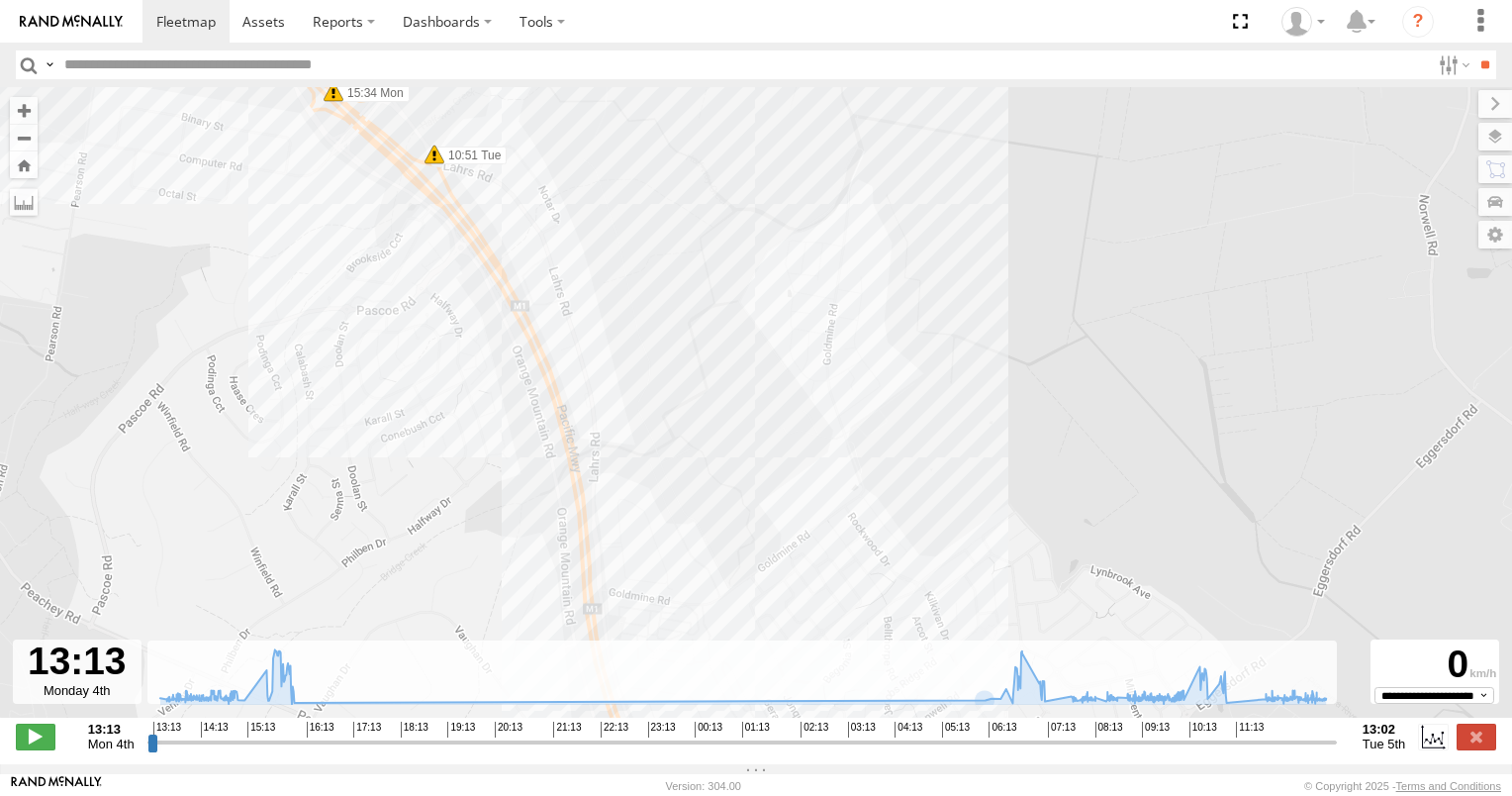 drag, startPoint x: 876, startPoint y: 275, endPoint x: 824, endPoint y: 584, distance: 313.34486 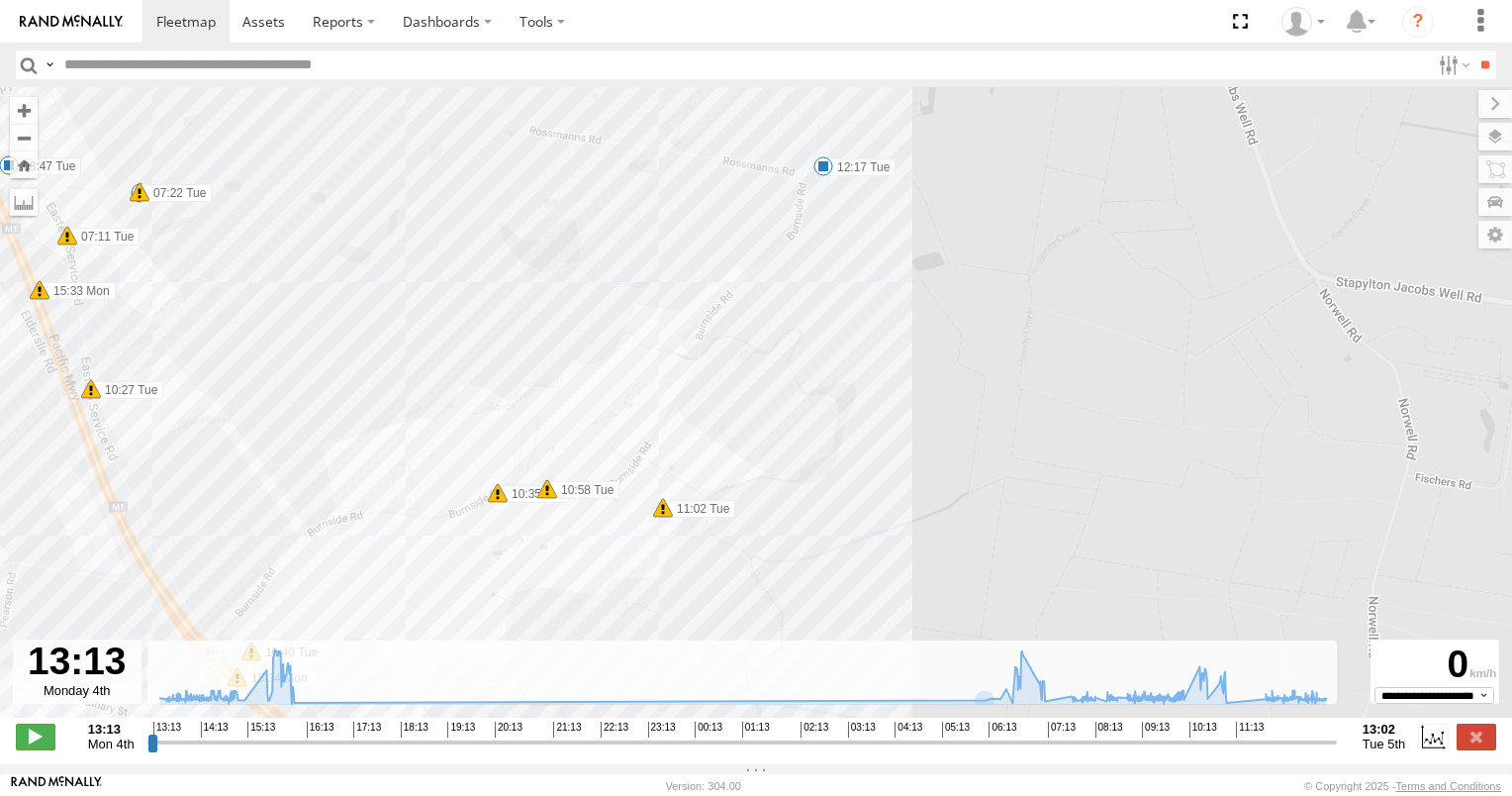 drag, startPoint x: 828, startPoint y: 400, endPoint x: 843, endPoint y: 588, distance: 188.59745 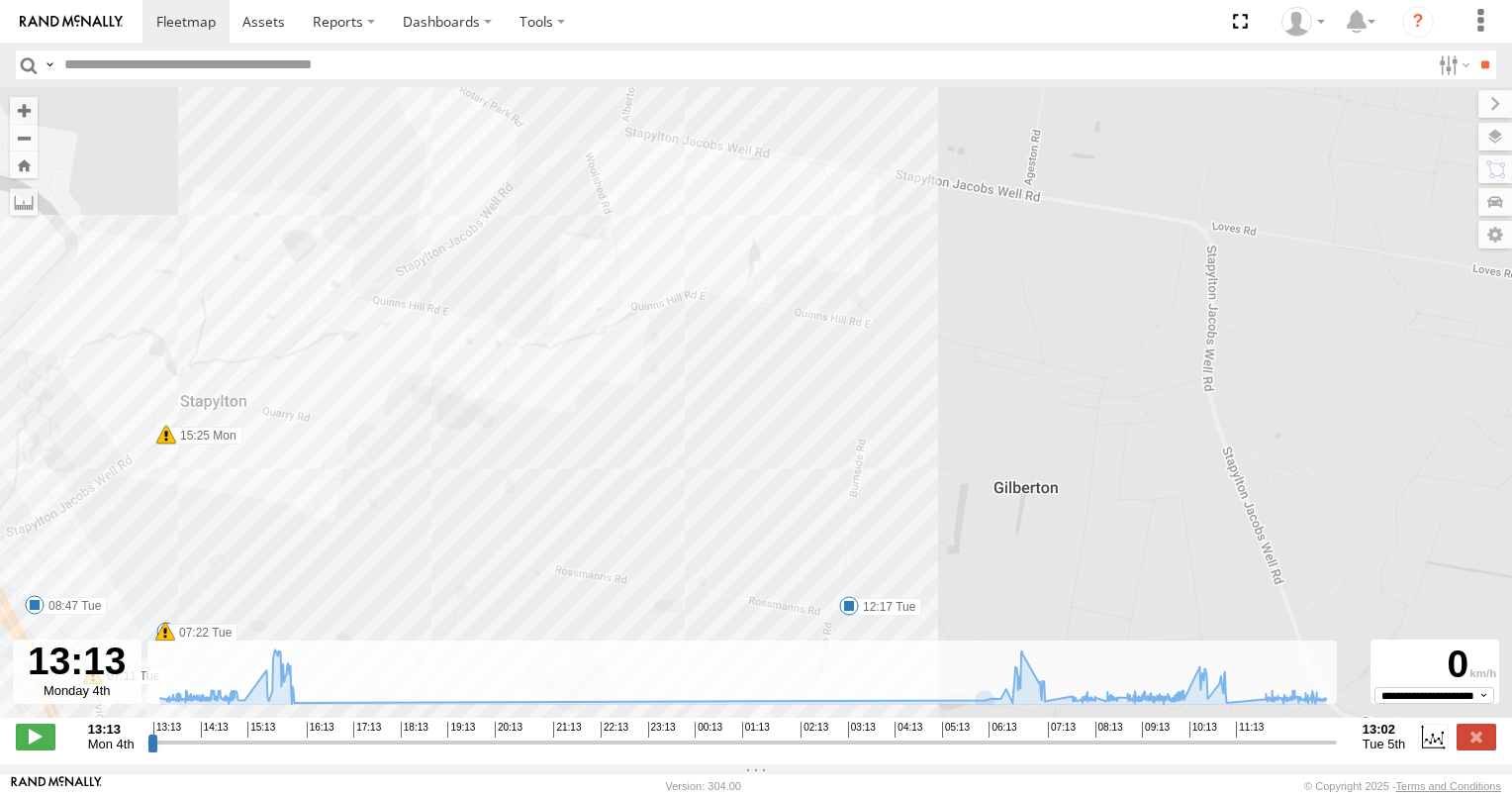 drag, startPoint x: 832, startPoint y: 398, endPoint x: 789, endPoint y: 600, distance: 206.52603 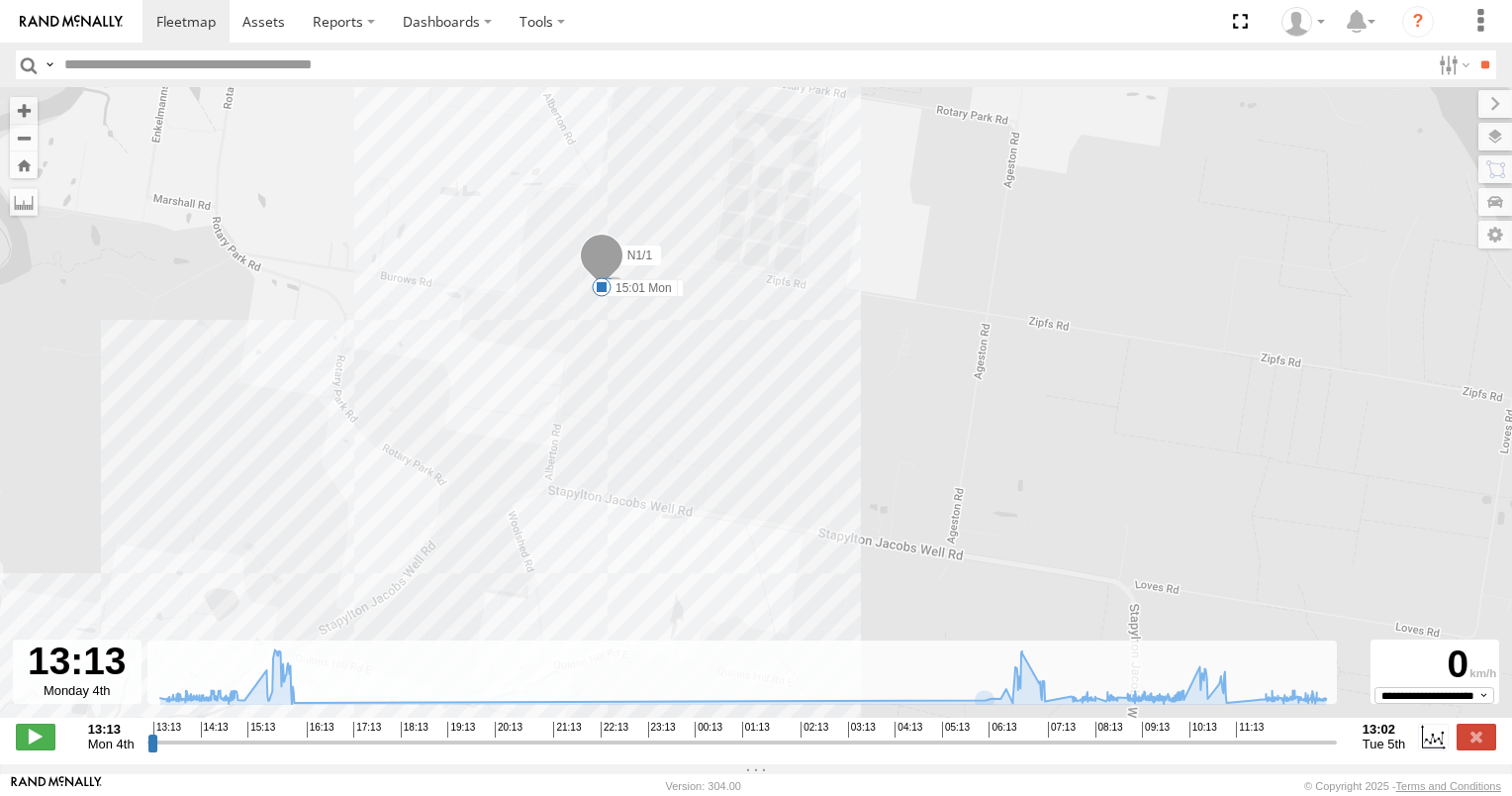 drag, startPoint x: 784, startPoint y: 481, endPoint x: 770, endPoint y: 578, distance: 98.0051 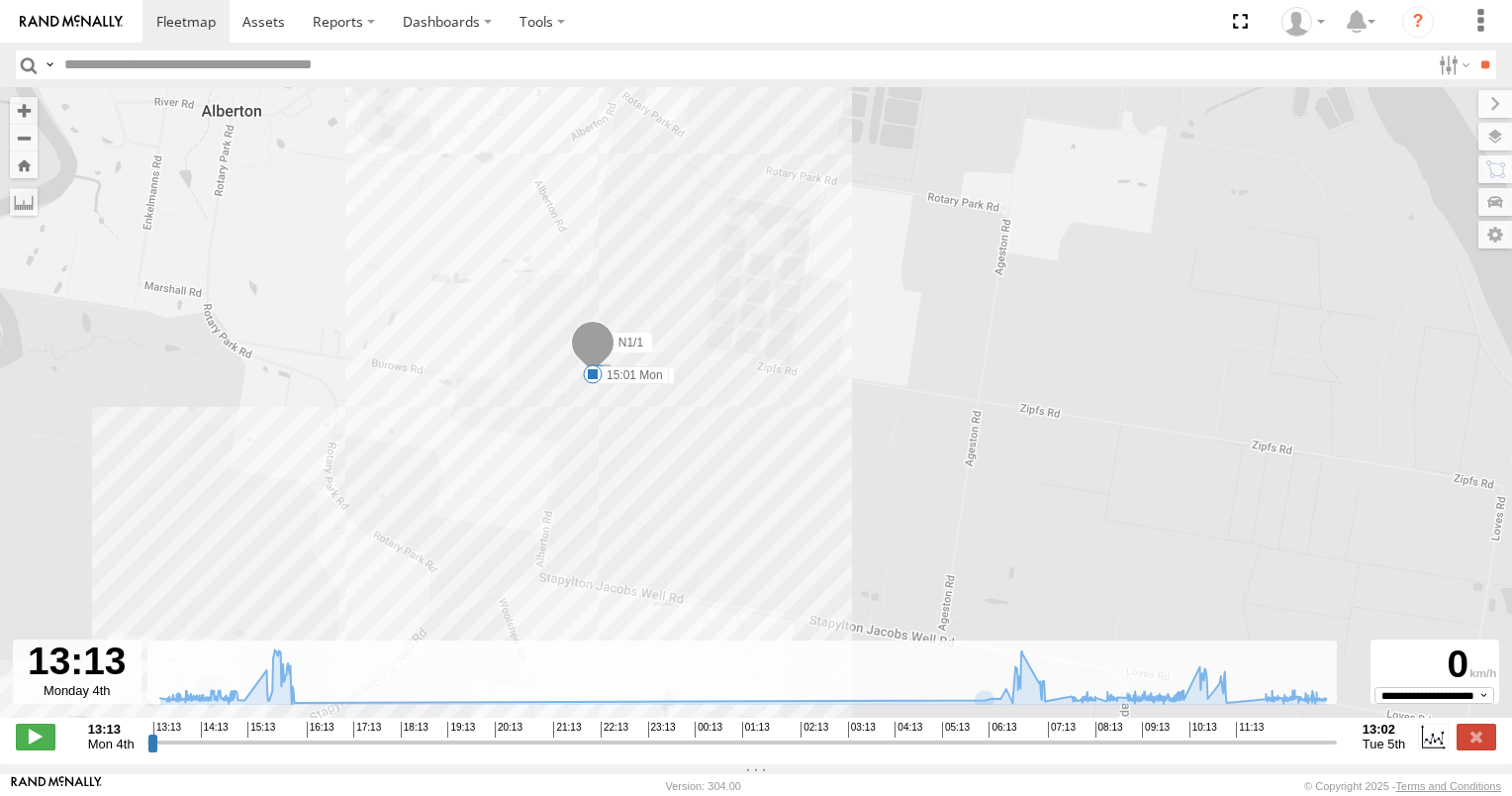 drag, startPoint x: 633, startPoint y: 501, endPoint x: 677, endPoint y: 186, distance: 318.0582 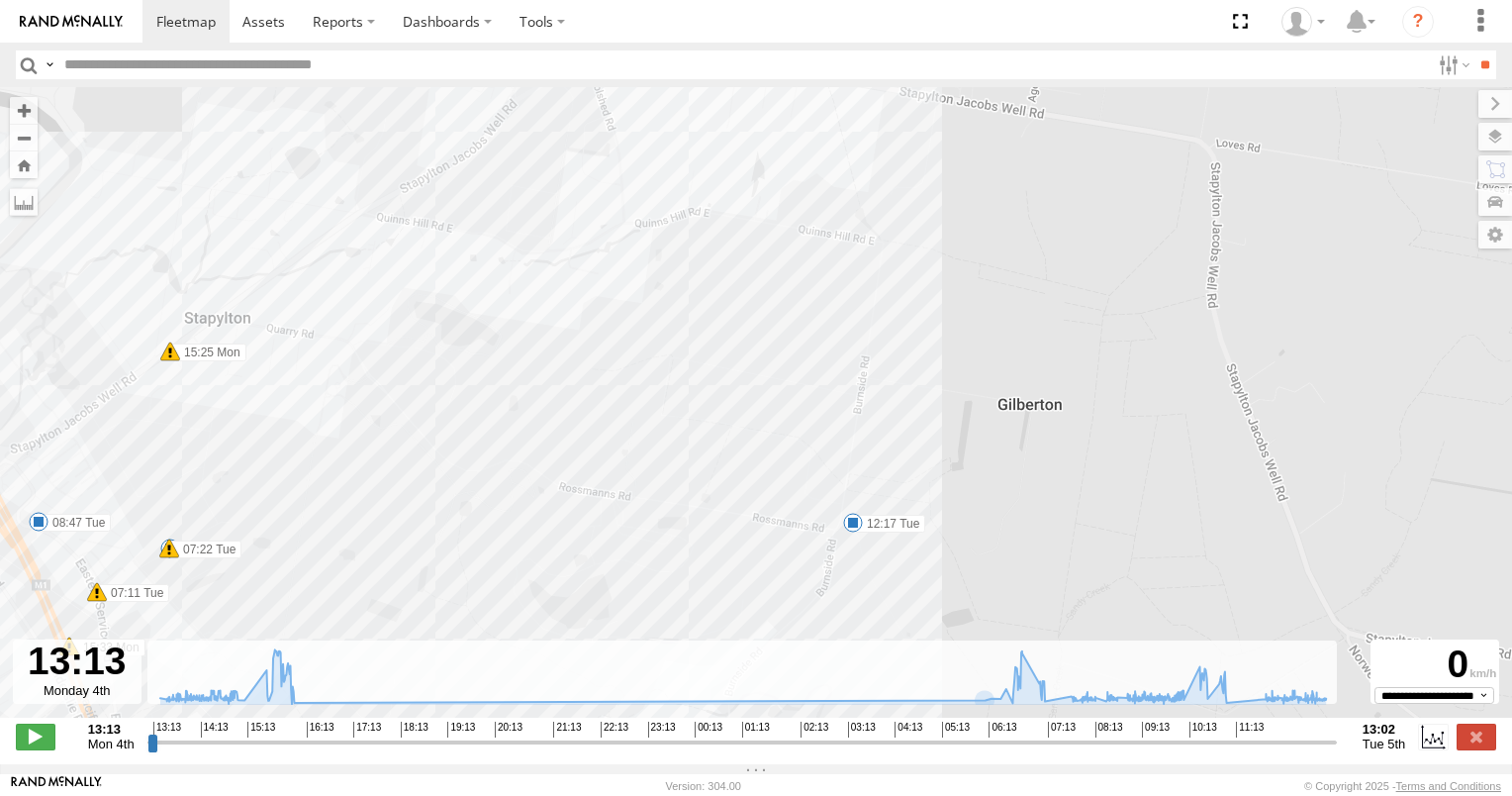 drag, startPoint x: 785, startPoint y: 515, endPoint x: 730, endPoint y: 376, distance: 149.48579 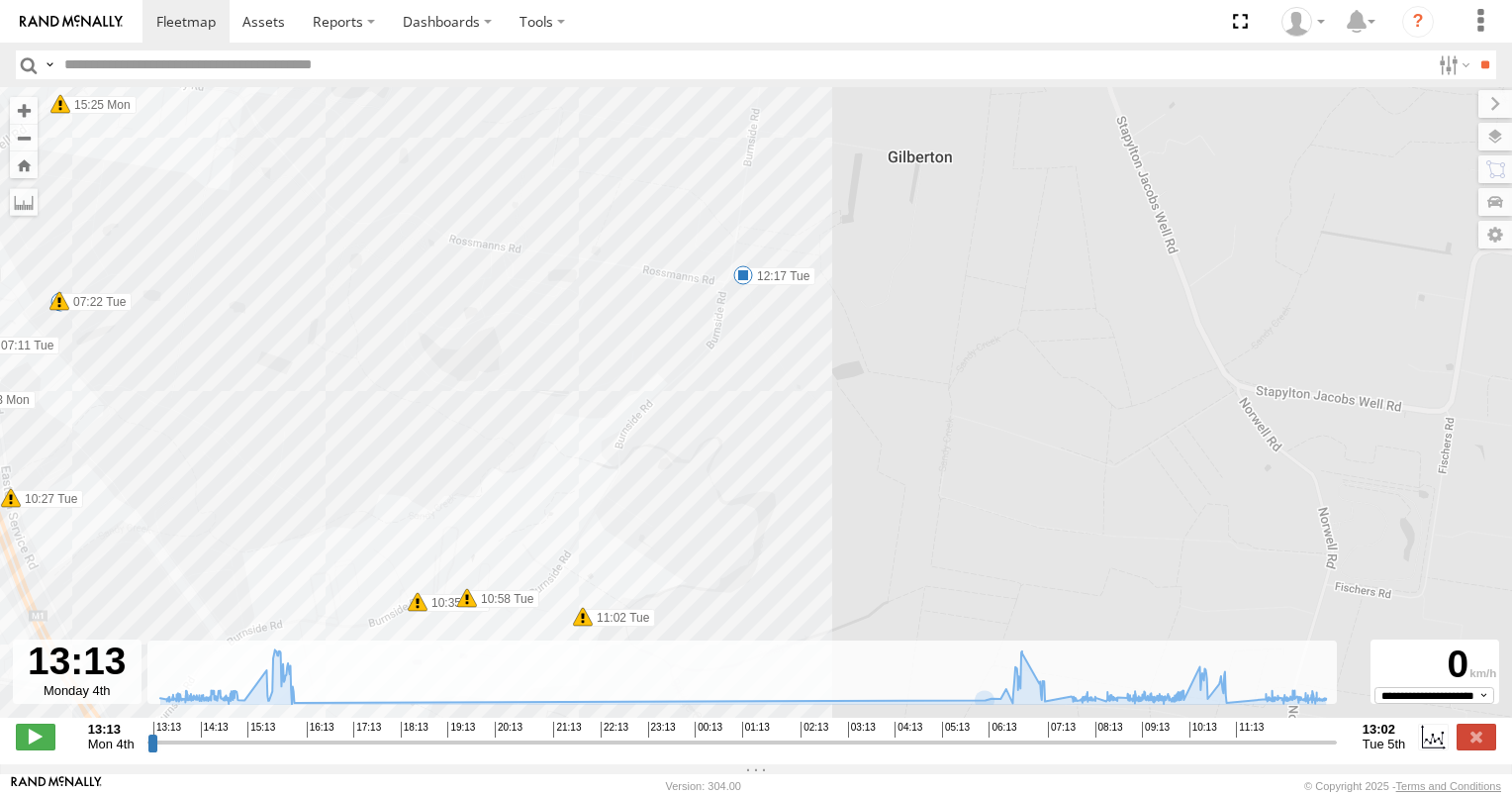 click at bounding box center [743, 275] 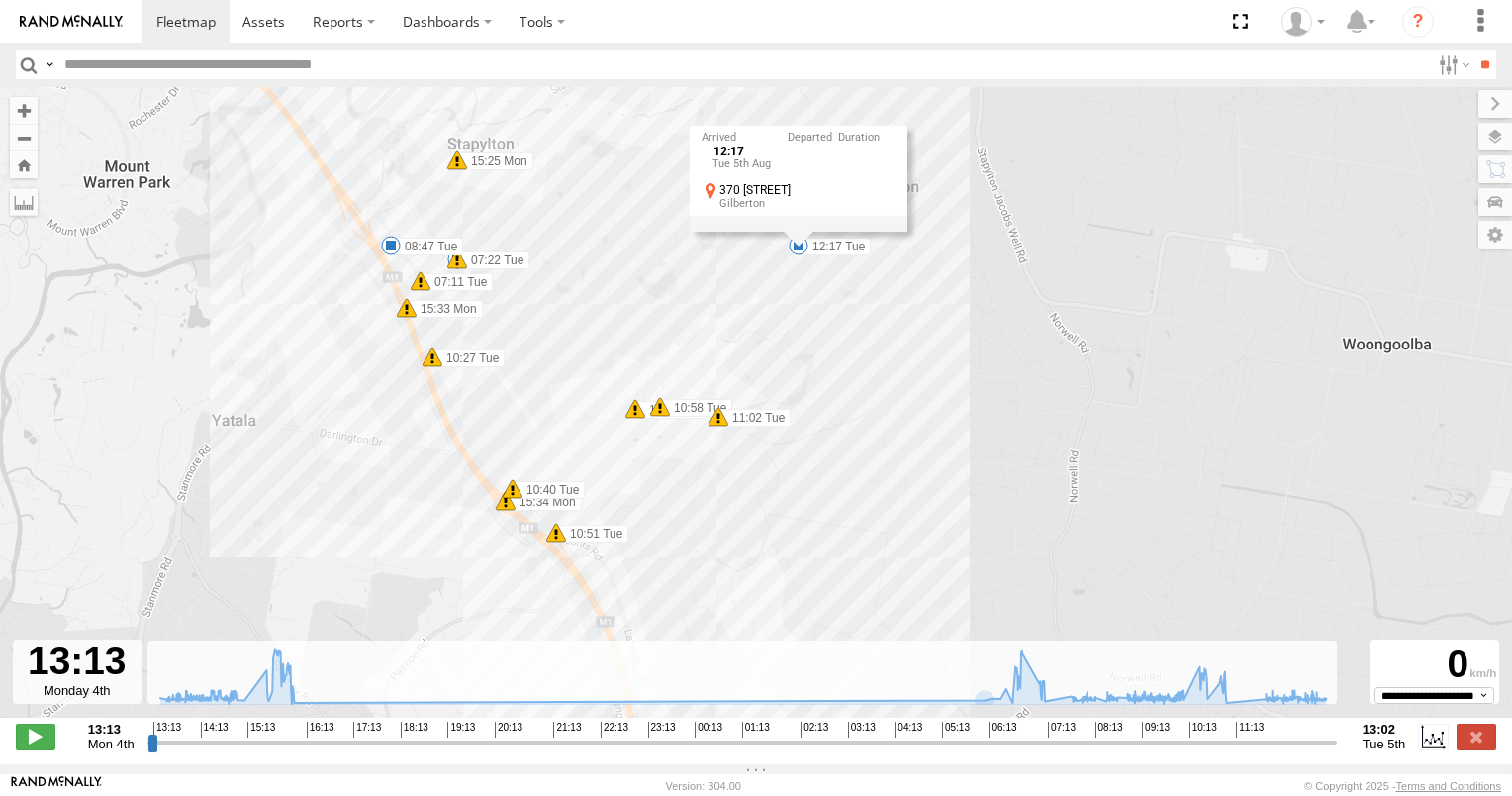 drag, startPoint x: 705, startPoint y: 541, endPoint x: 821, endPoint y: 388, distance: 192.0026 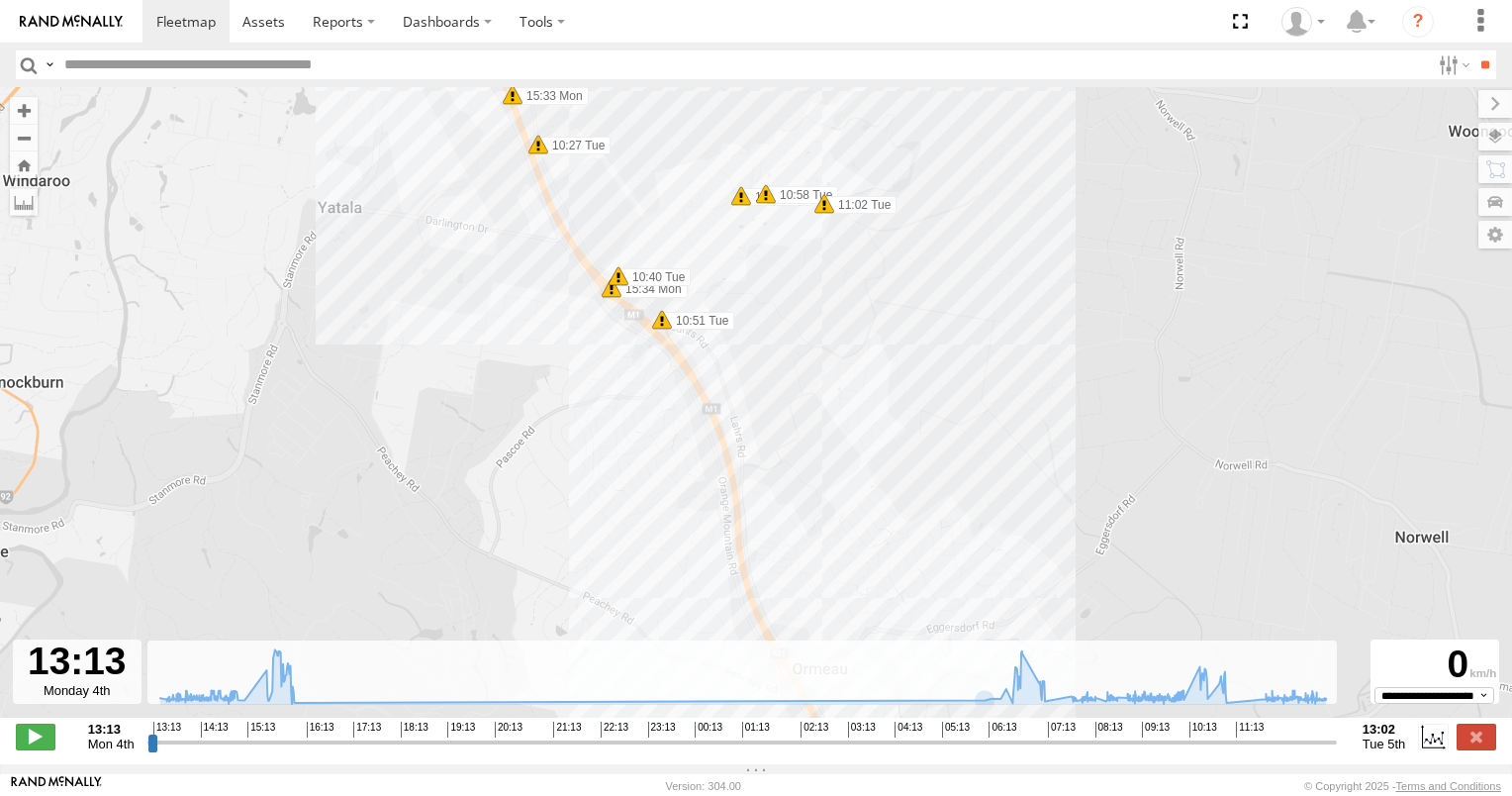 drag, startPoint x: 874, startPoint y: 448, endPoint x: 873, endPoint y: 241, distance: 207.0024 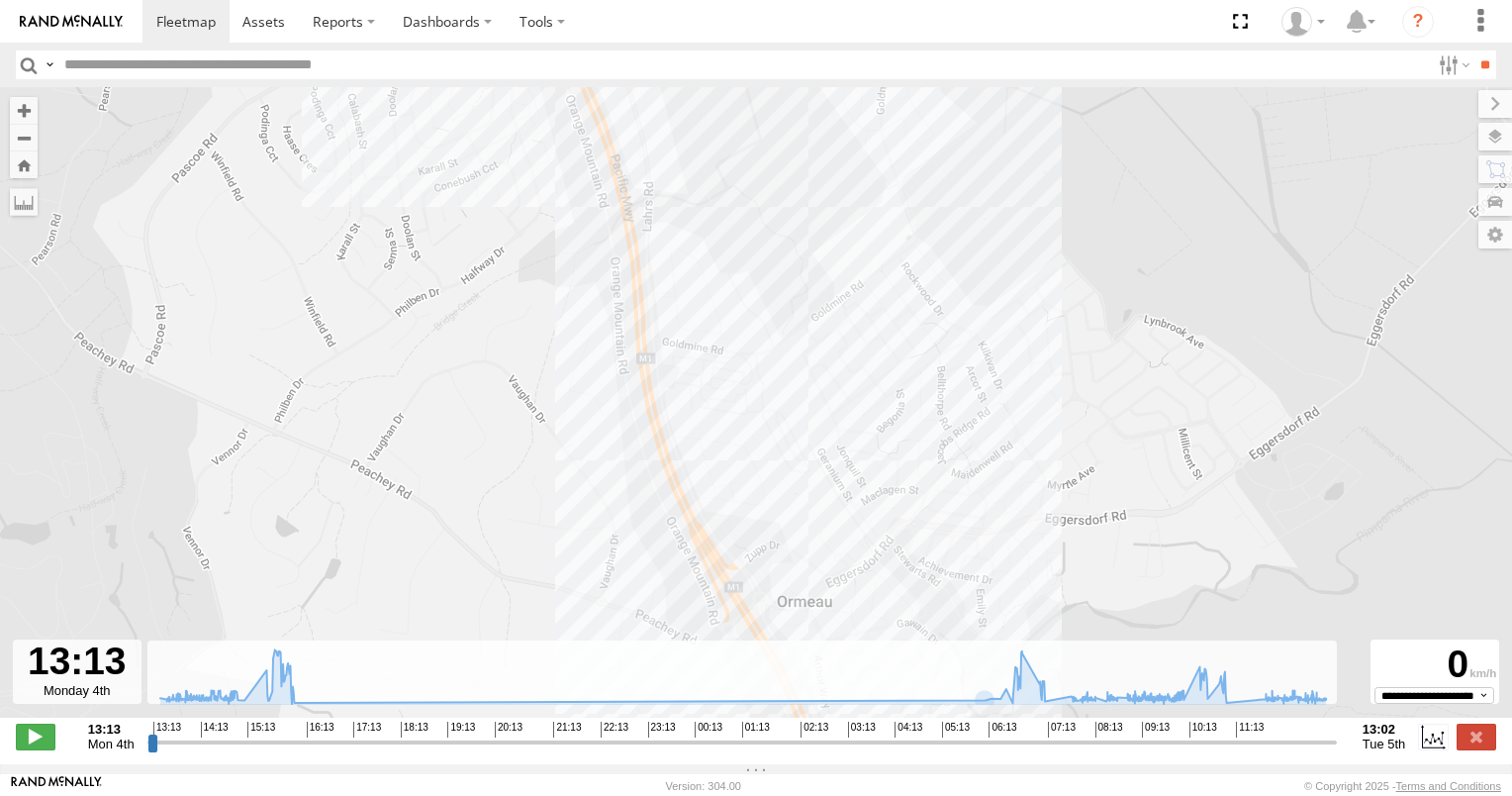 drag, startPoint x: 767, startPoint y: 183, endPoint x: 823, endPoint y: 556, distance: 377.18033 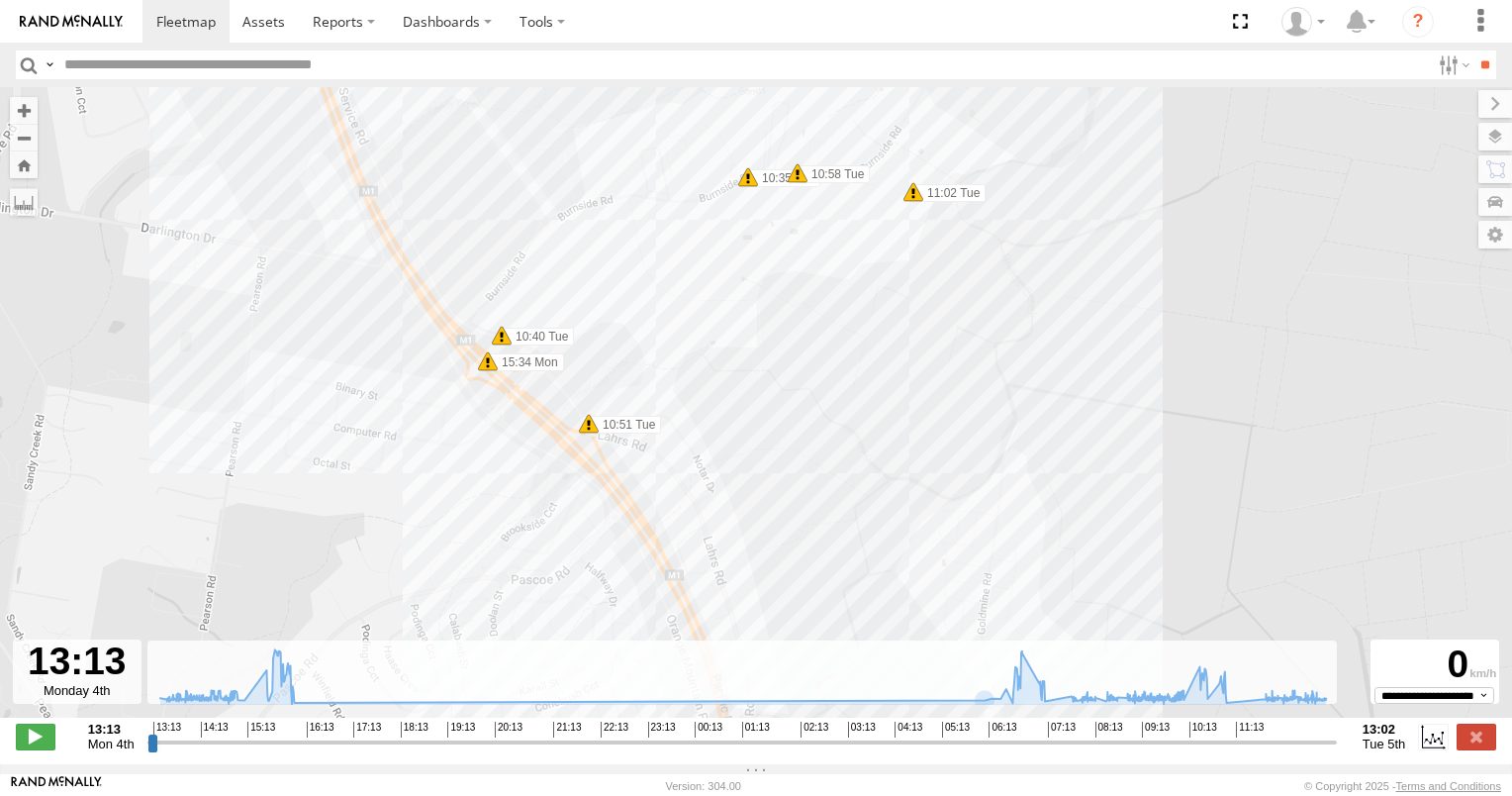 drag, startPoint x: 715, startPoint y: 322, endPoint x: 754, endPoint y: 499, distance: 181.24569 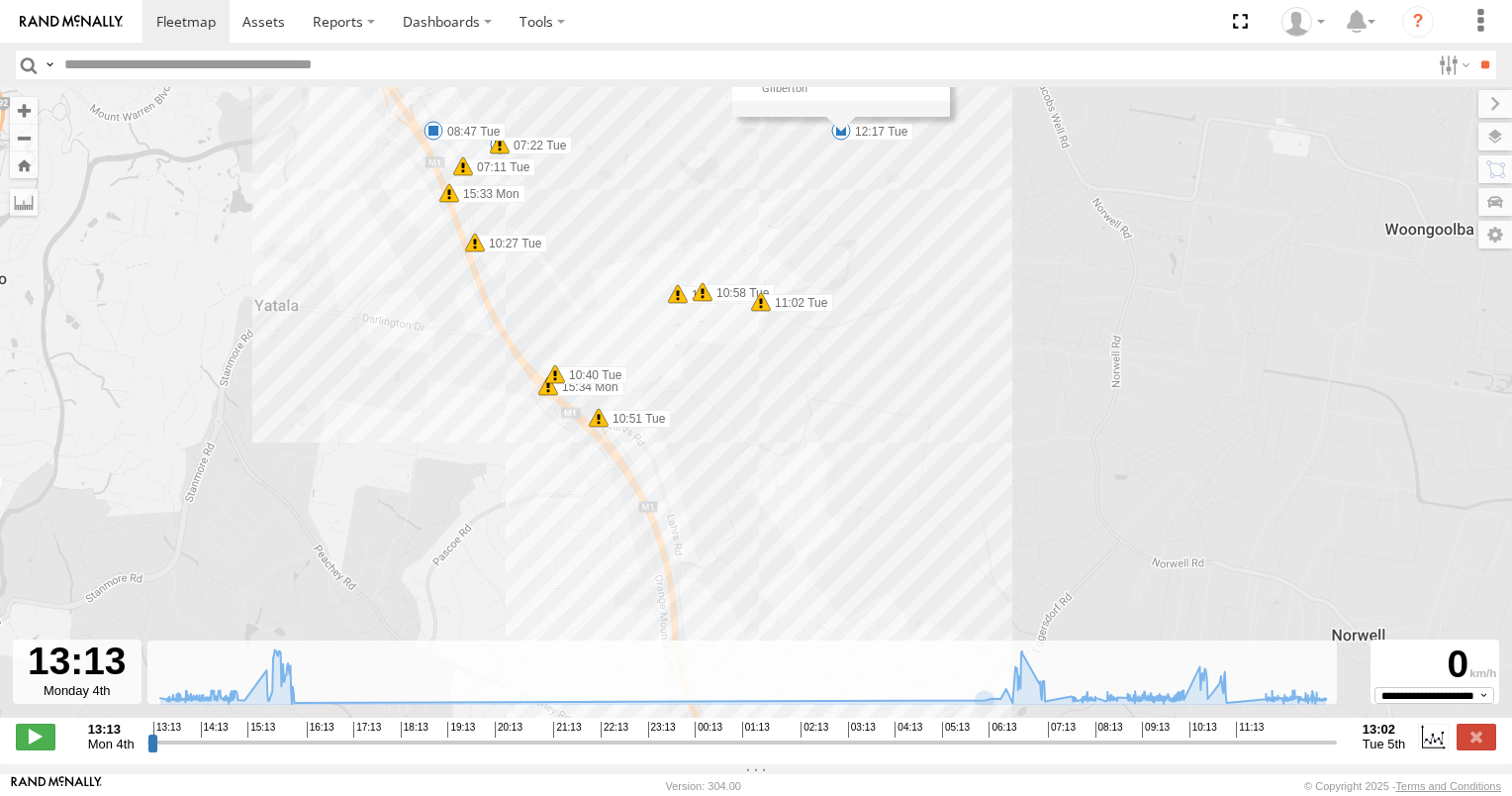 drag, startPoint x: 749, startPoint y: 409, endPoint x: 766, endPoint y: 509, distance: 101.4347 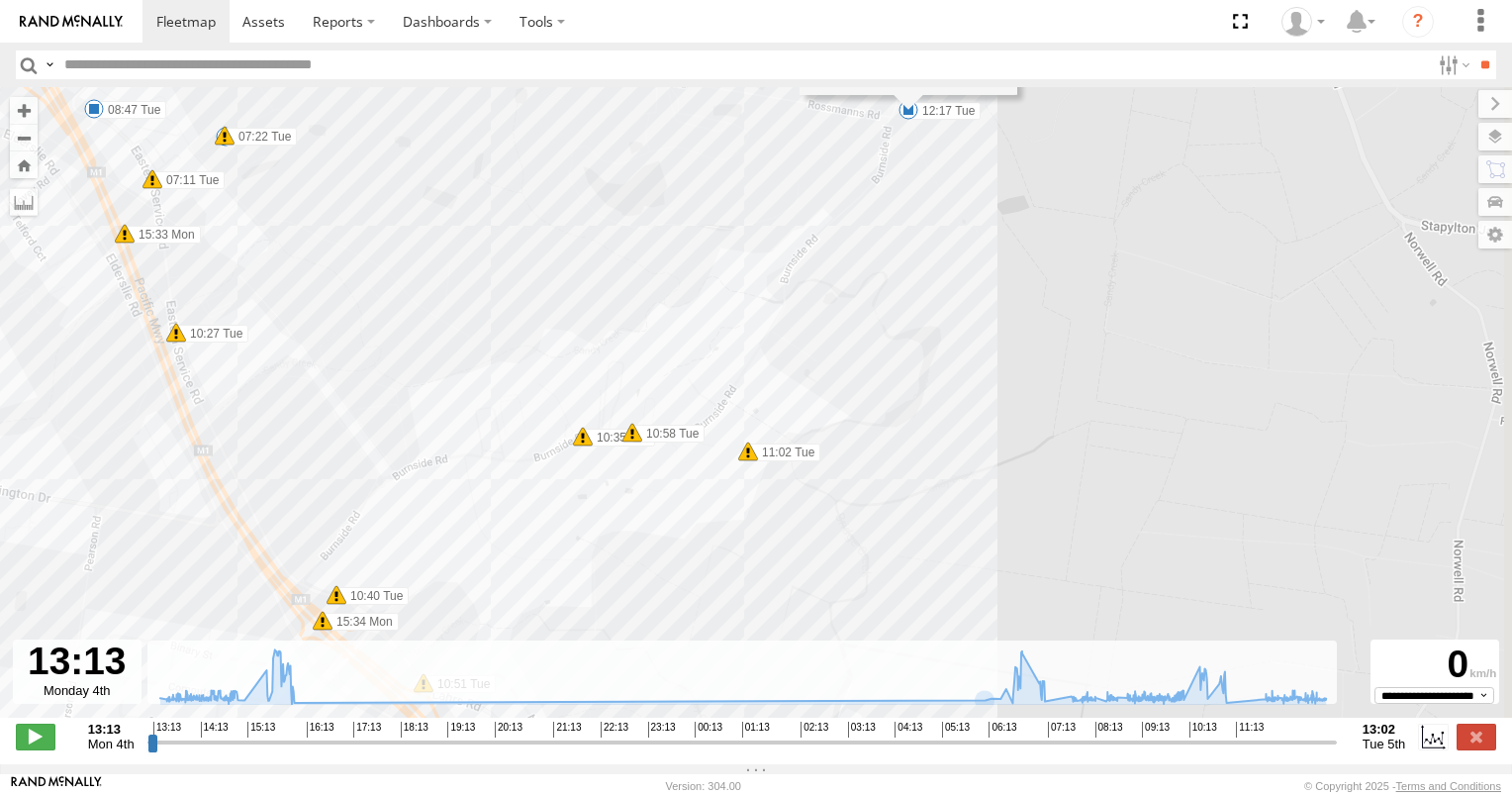 drag, startPoint x: 735, startPoint y: 432, endPoint x: 639, endPoint y: 547, distance: 149.8032 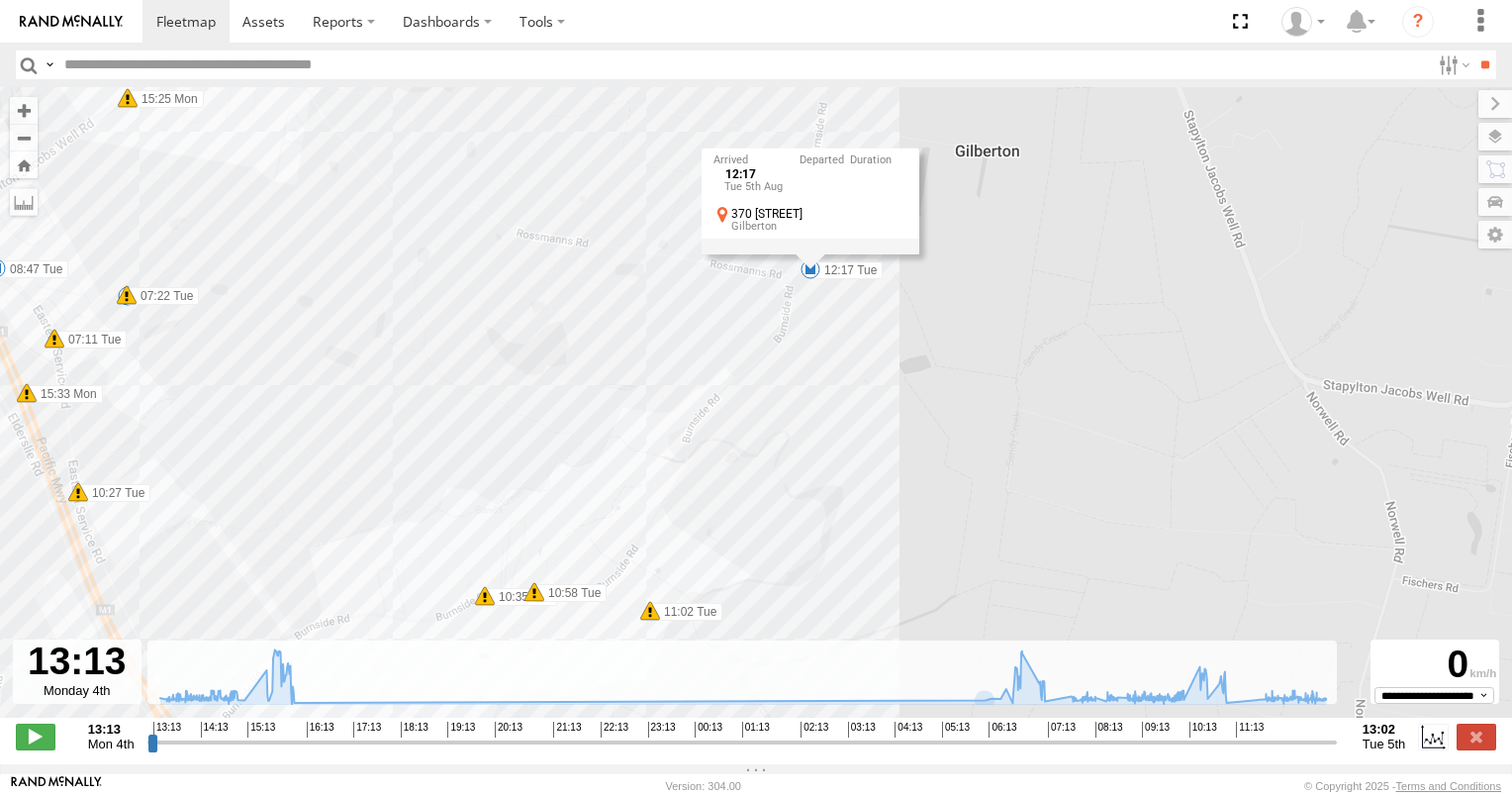 drag, startPoint x: 773, startPoint y: 506, endPoint x: 710, endPoint y: 580, distance: 97.18539 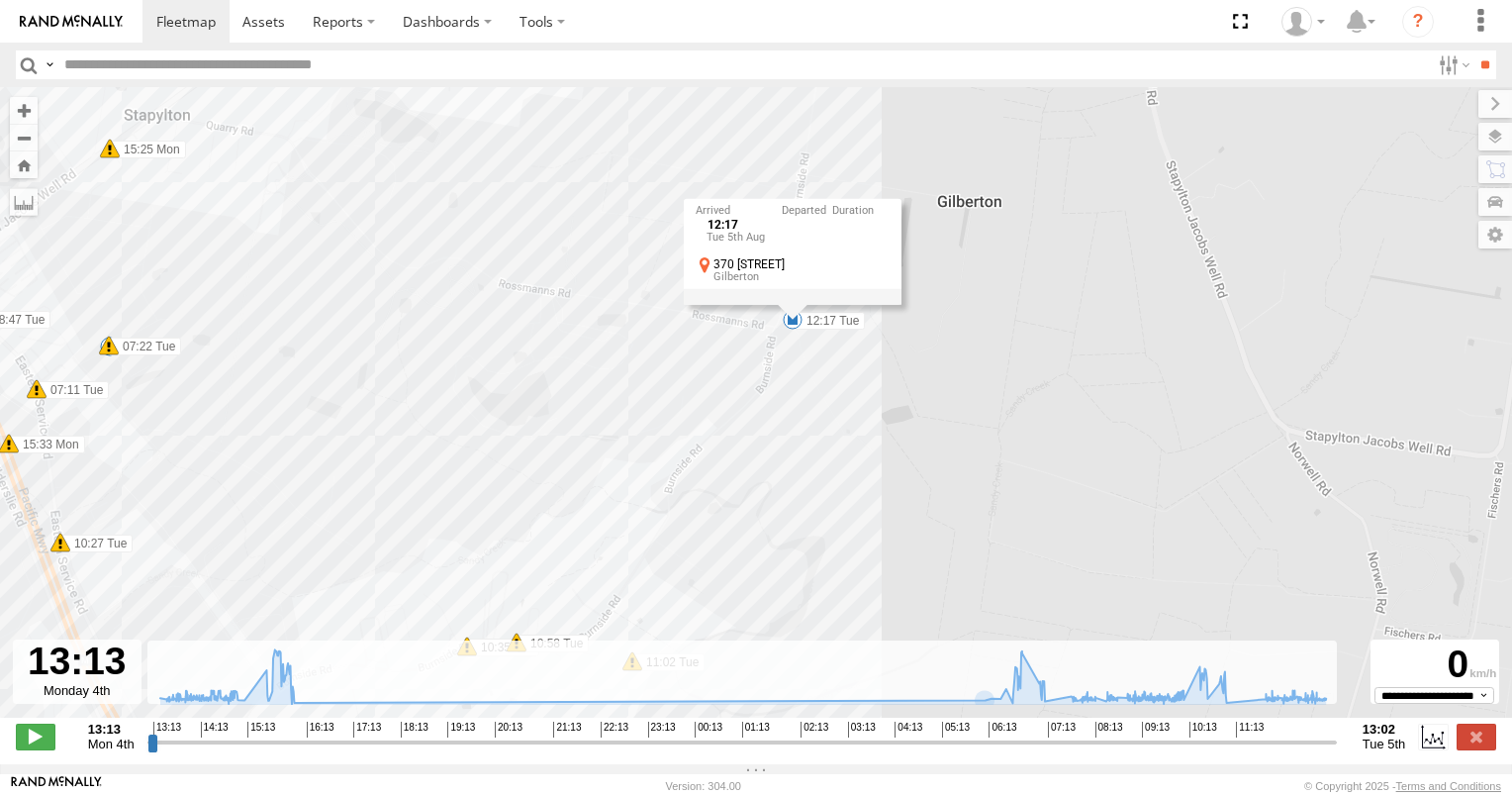 drag, startPoint x: 804, startPoint y: 471, endPoint x: 789, endPoint y: 493, distance: 26.627054 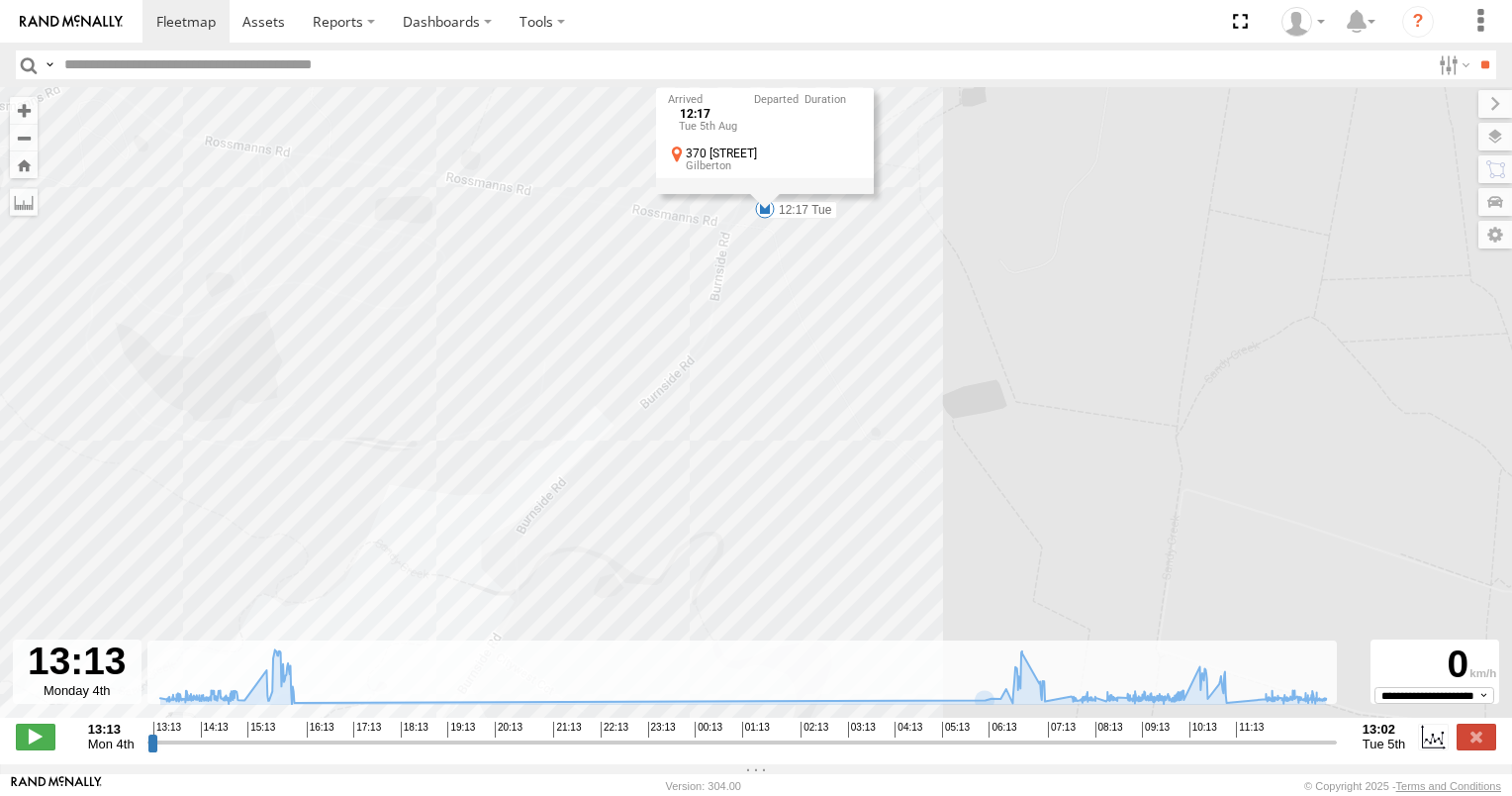 drag, startPoint x: 825, startPoint y: 366, endPoint x: 775, endPoint y: 545, distance: 185.85209 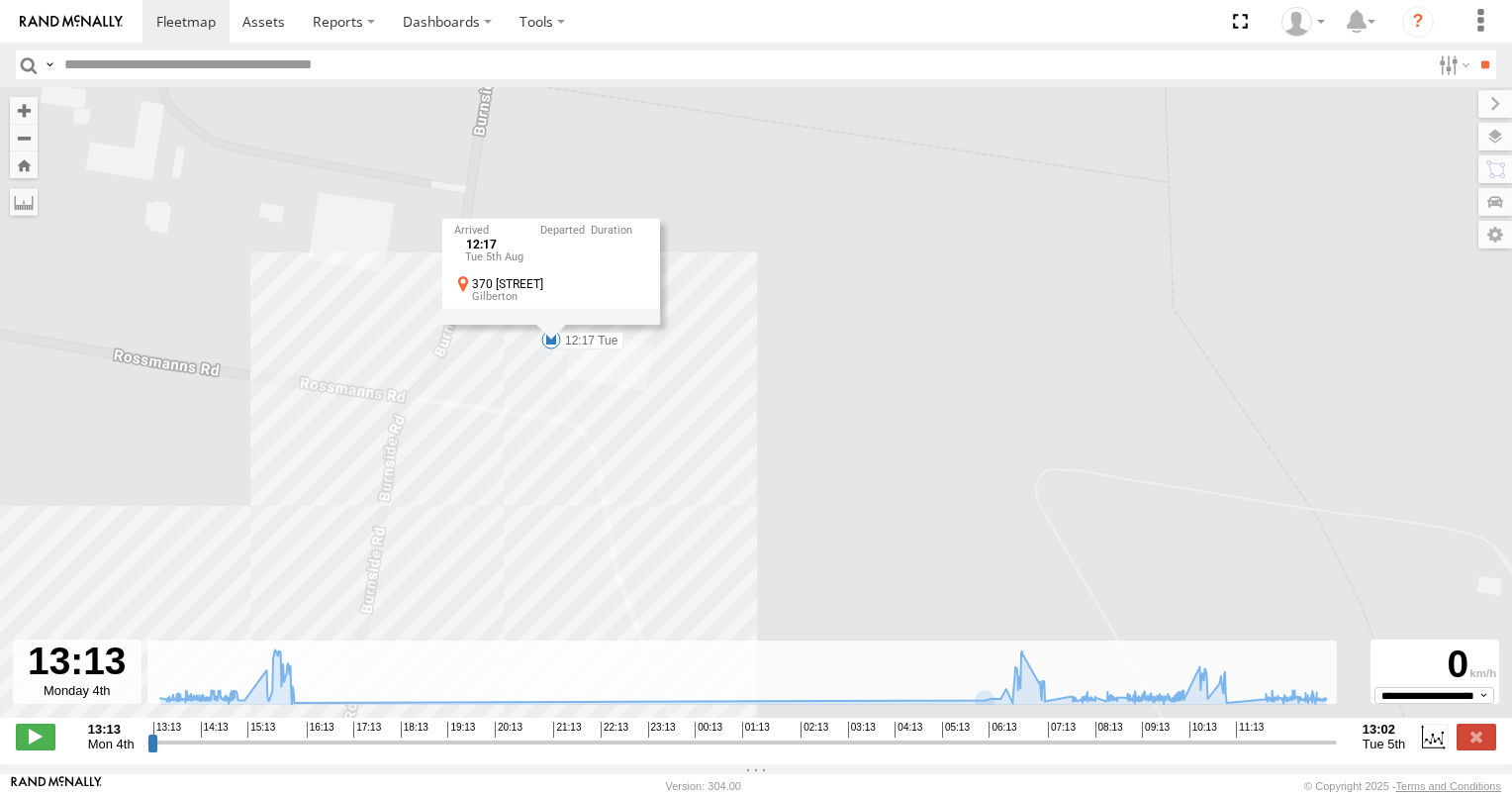 drag, startPoint x: 614, startPoint y: 437, endPoint x: 671, endPoint y: 456, distance: 60.08328 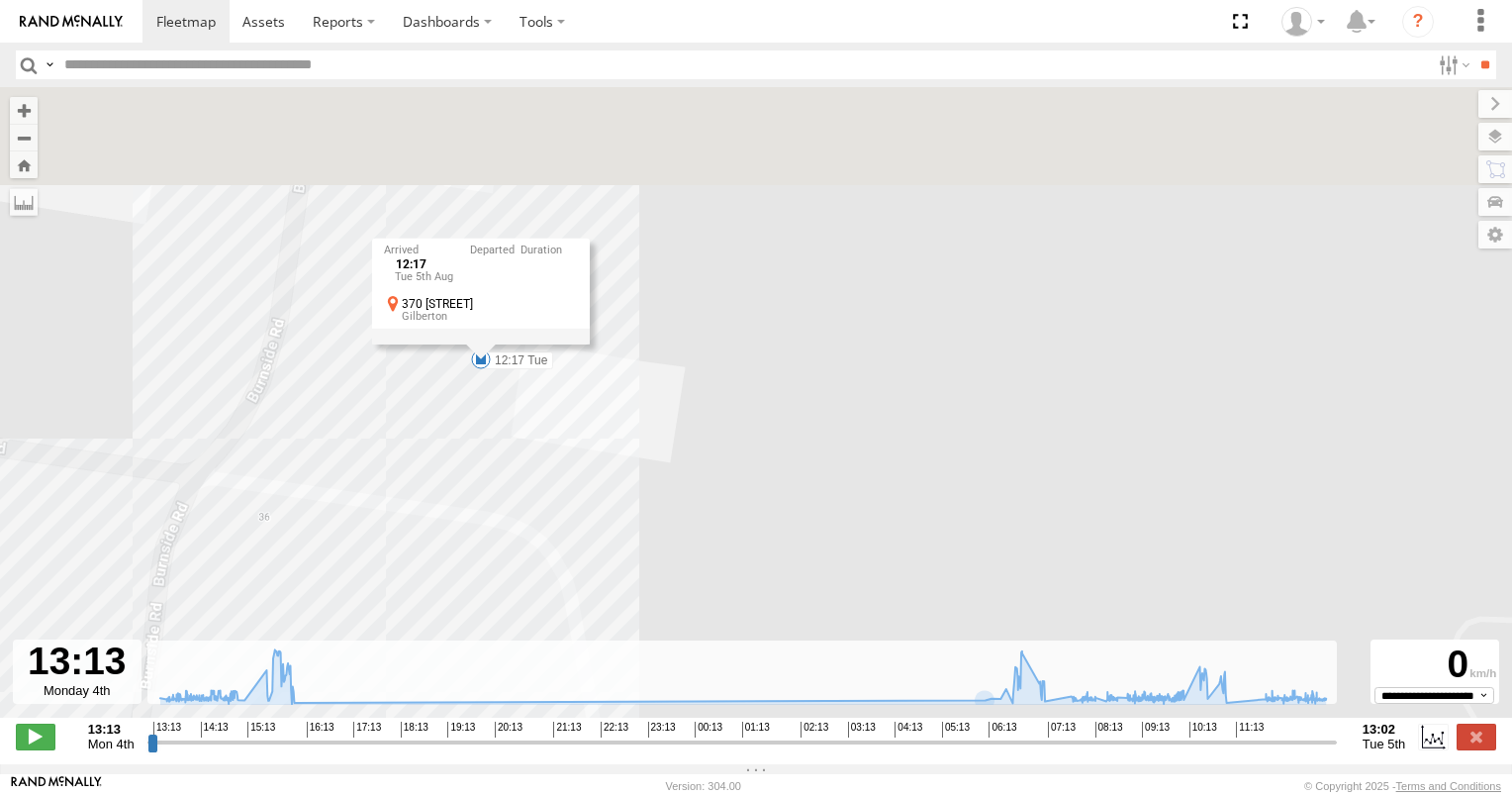 drag, startPoint x: 457, startPoint y: 337, endPoint x: 467, endPoint y: 484, distance: 147.33974 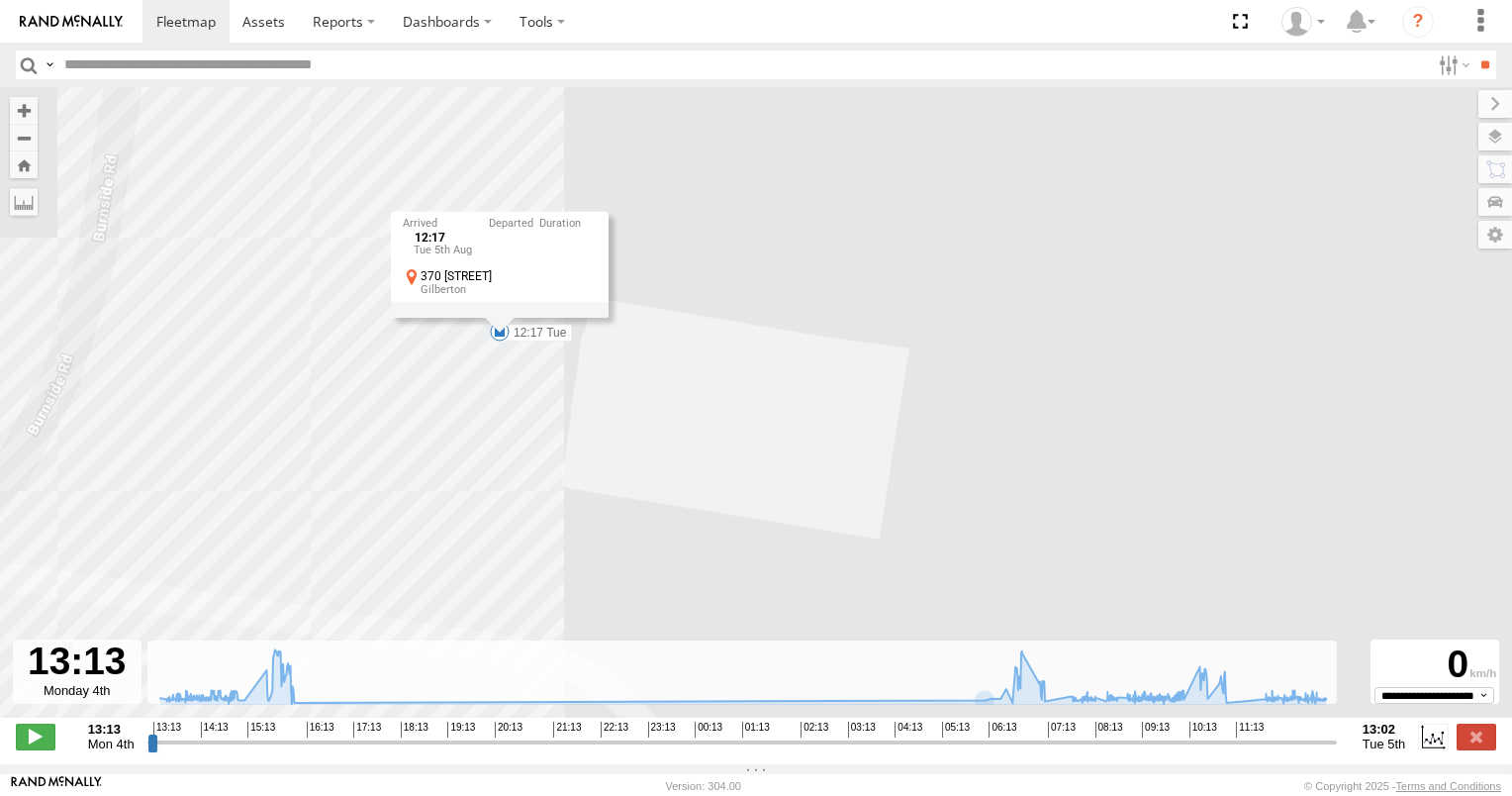 click on "12:17 Tue 5th Aug 370 [STREET] [CITY]" at bounding box center [500, 263] 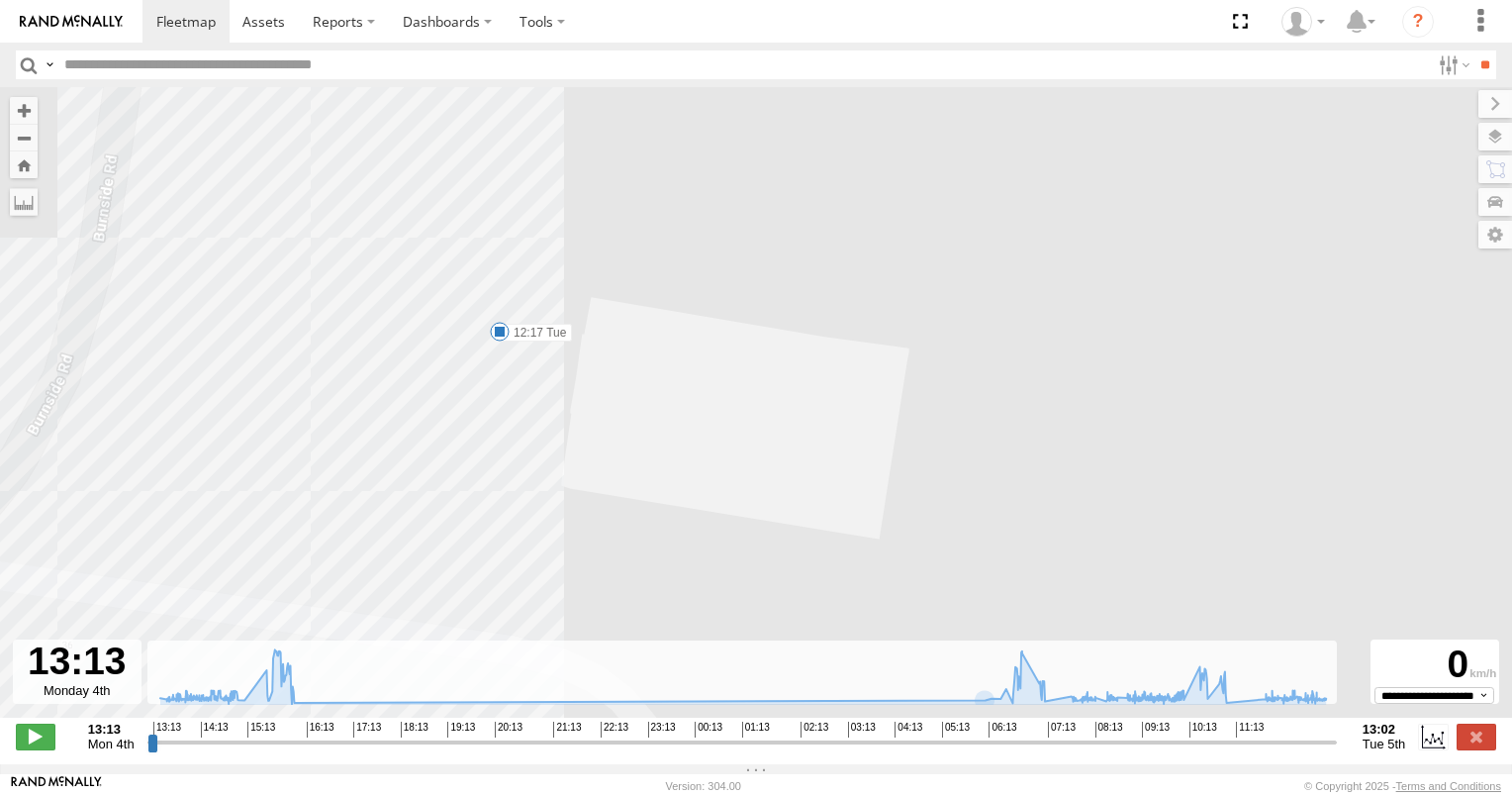 click at bounding box center (500, 332) 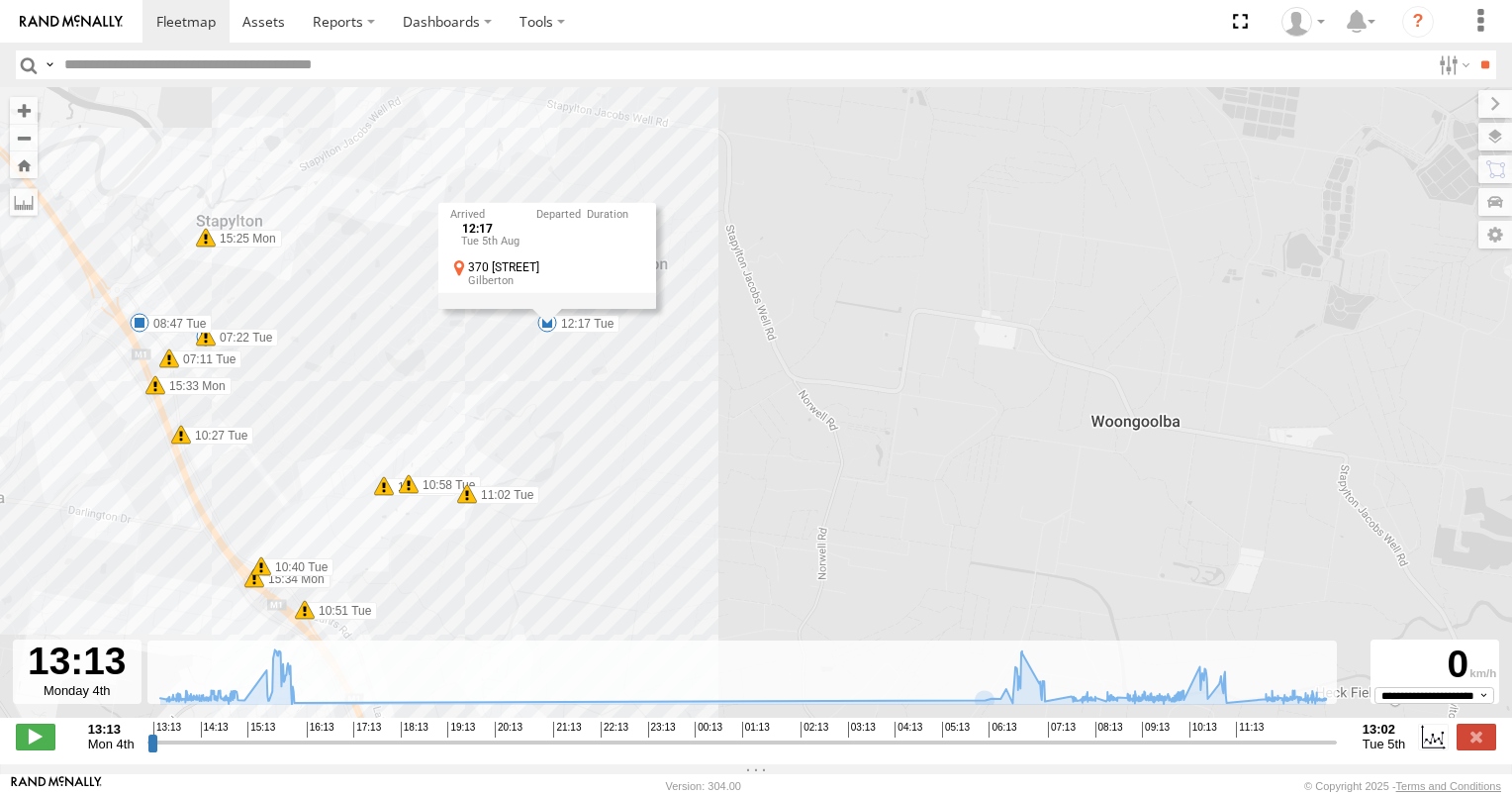 drag, startPoint x: 403, startPoint y: 519, endPoint x: 654, endPoint y: 479, distance: 254.1673 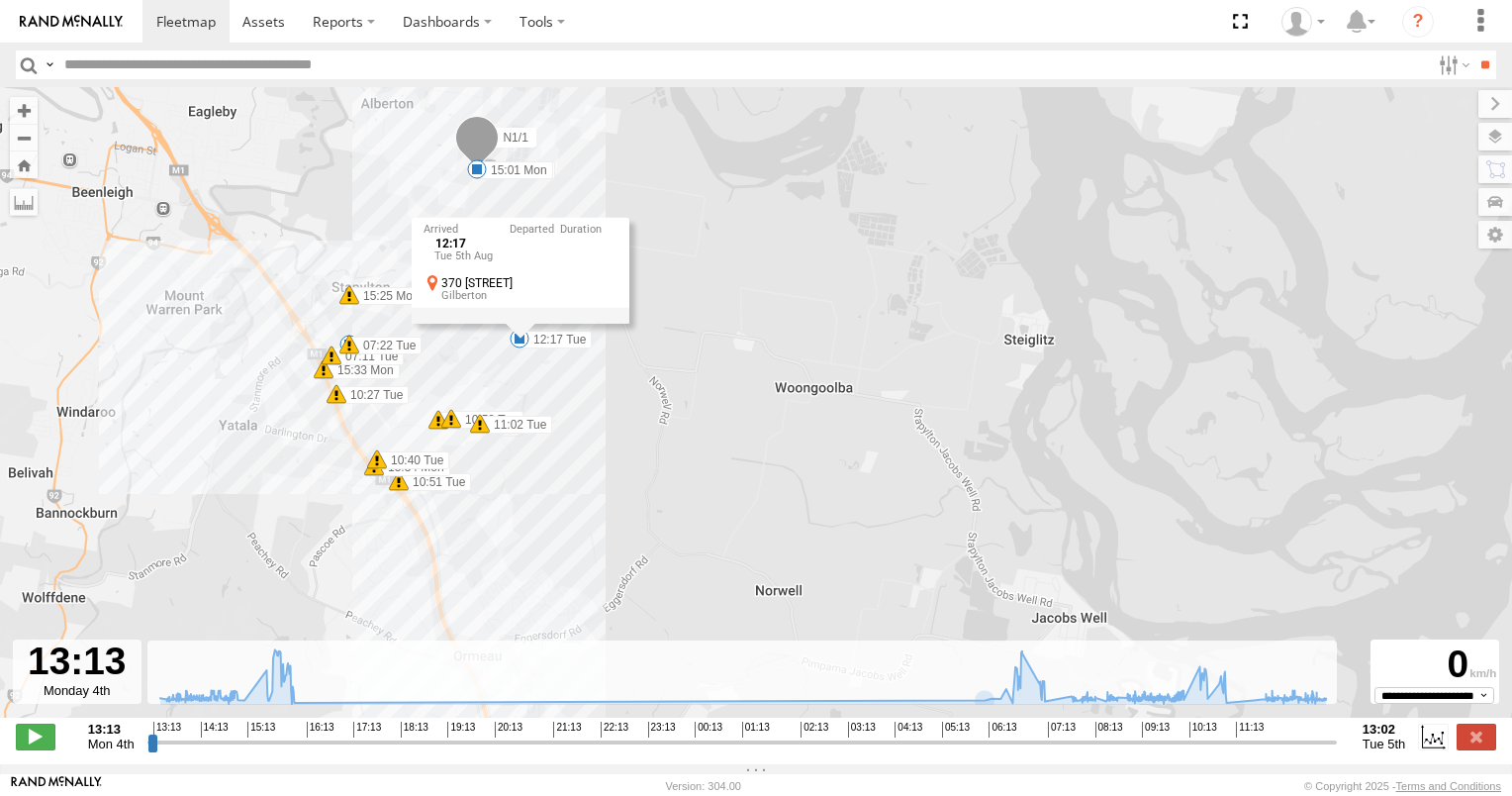 drag, startPoint x: 475, startPoint y: 440, endPoint x: 443, endPoint y: 390, distance: 59.36329 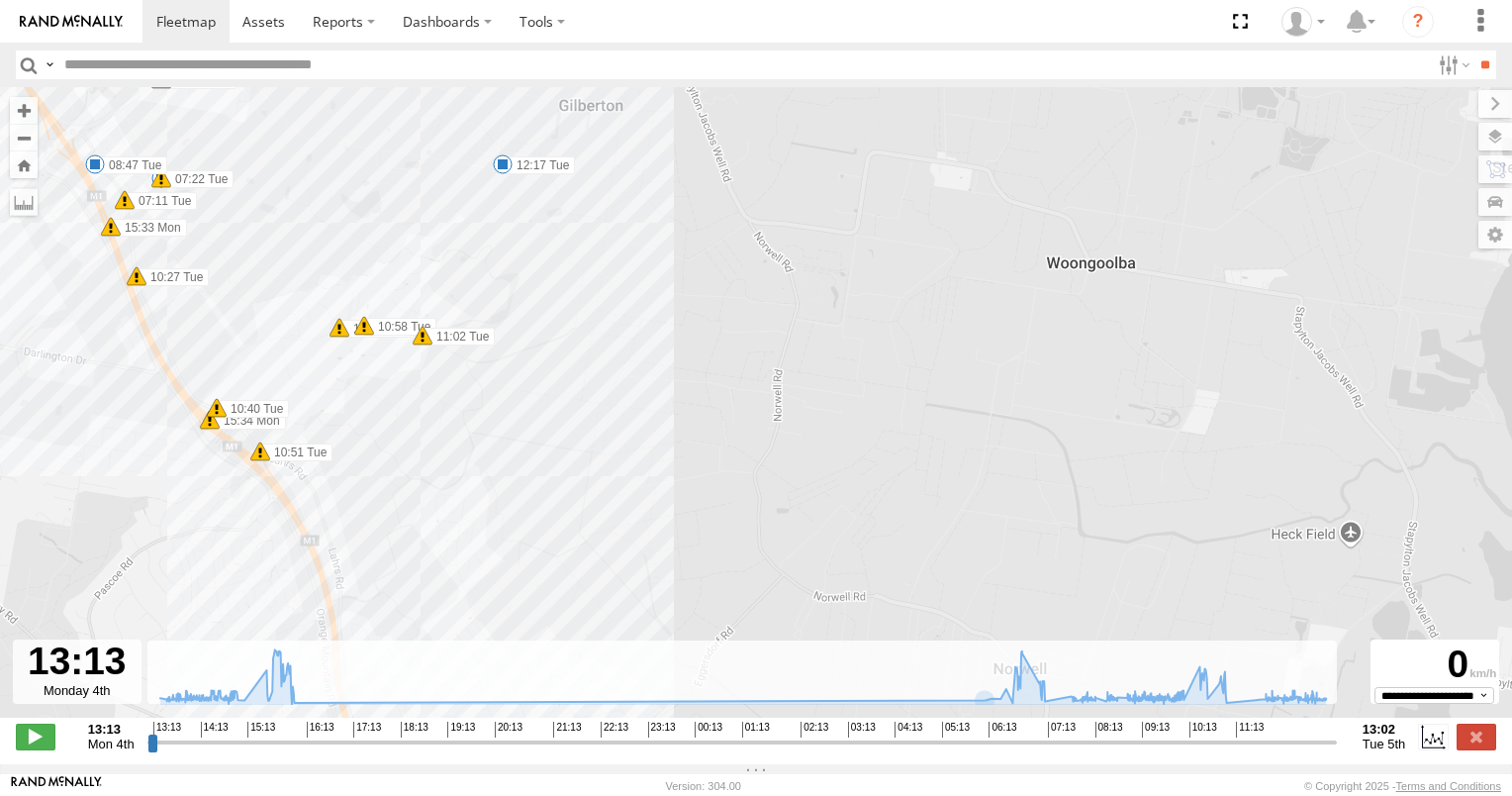 drag, startPoint x: 388, startPoint y: 463, endPoint x: 415, endPoint y: 536, distance: 77.83315 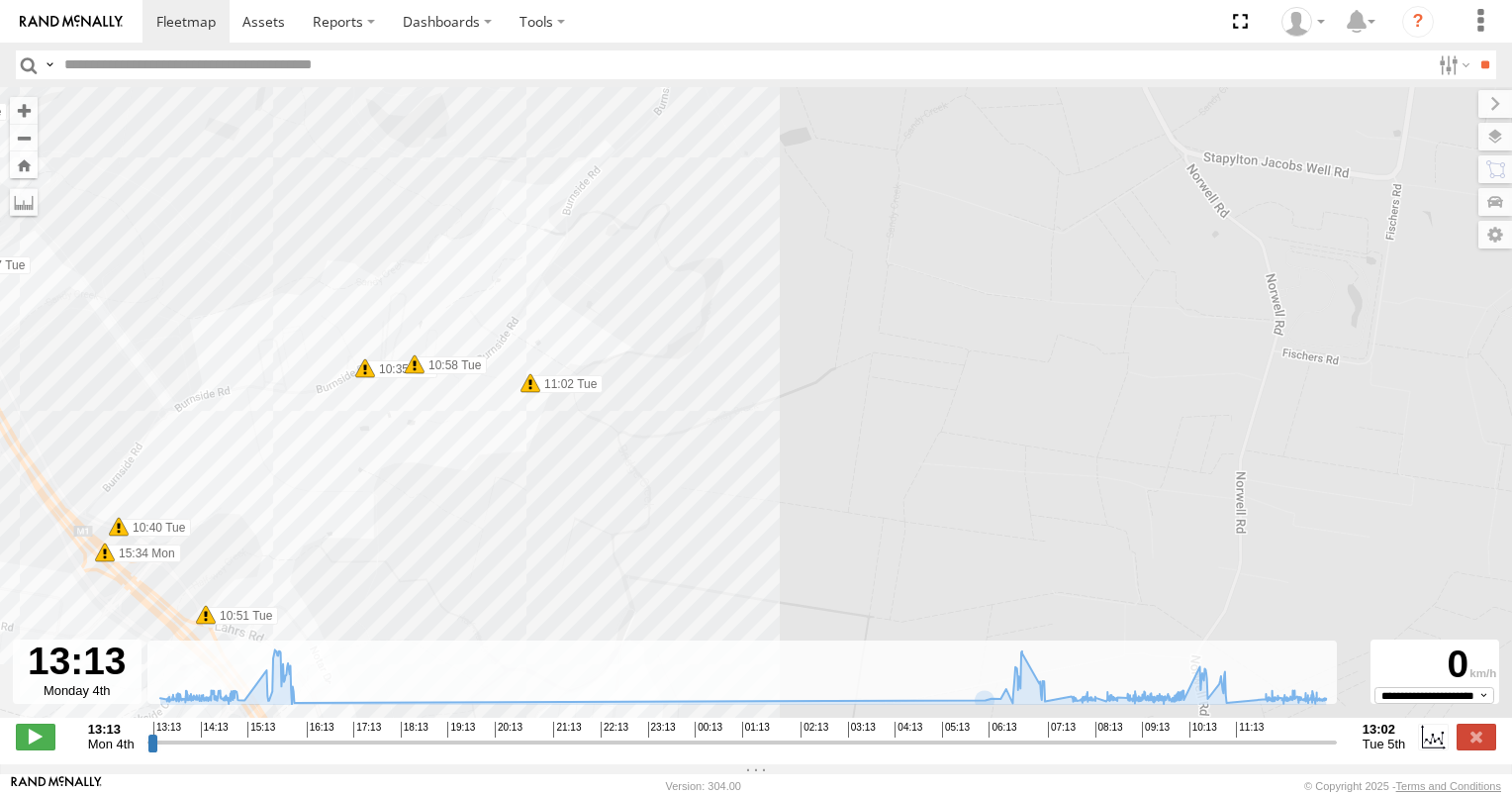 drag, startPoint x: 358, startPoint y: 401, endPoint x: 407, endPoint y: 547, distance: 154.0032 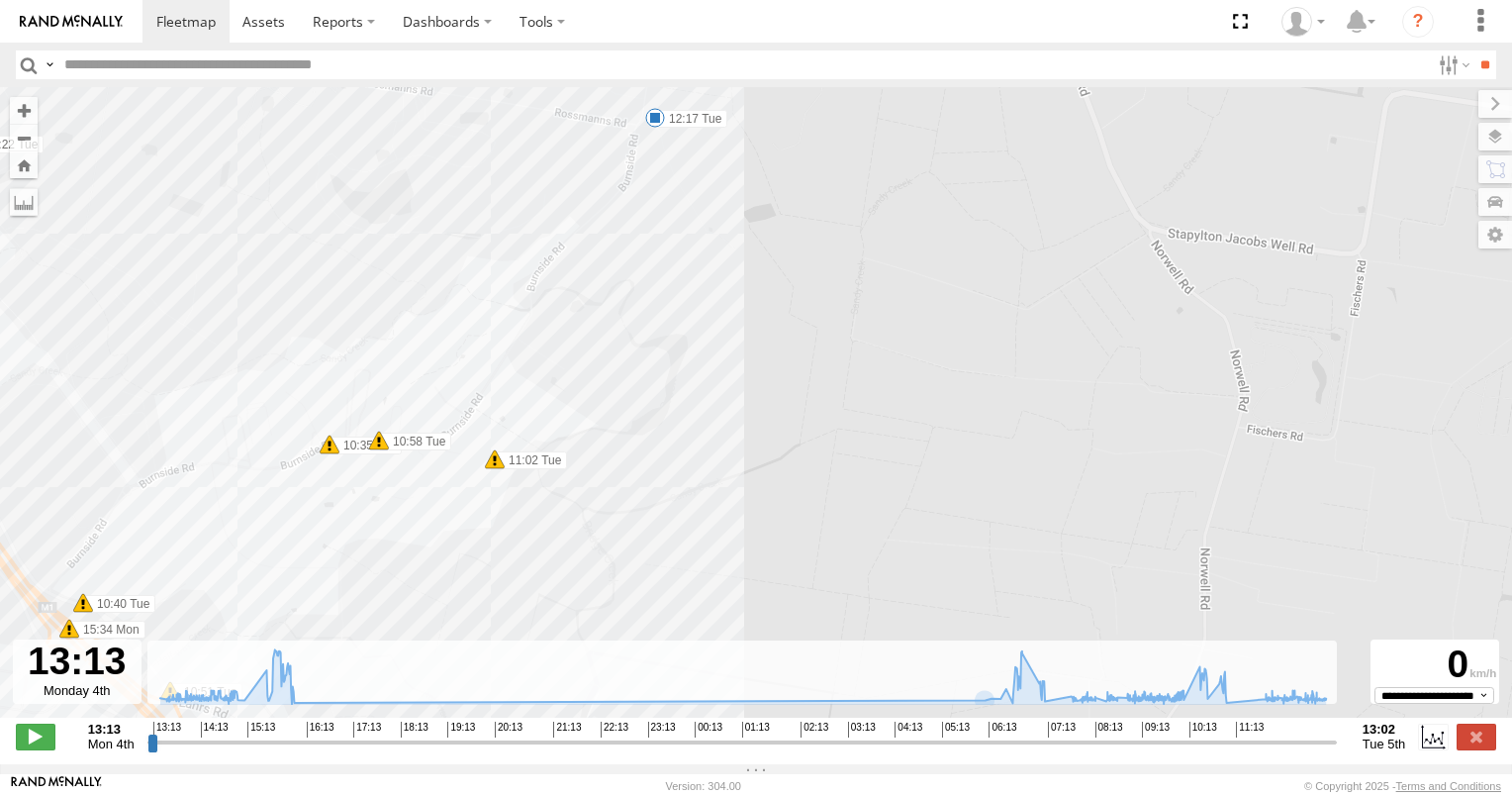 drag, startPoint x: 437, startPoint y: 427, endPoint x: 564, endPoint y: 565, distance: 187.54466 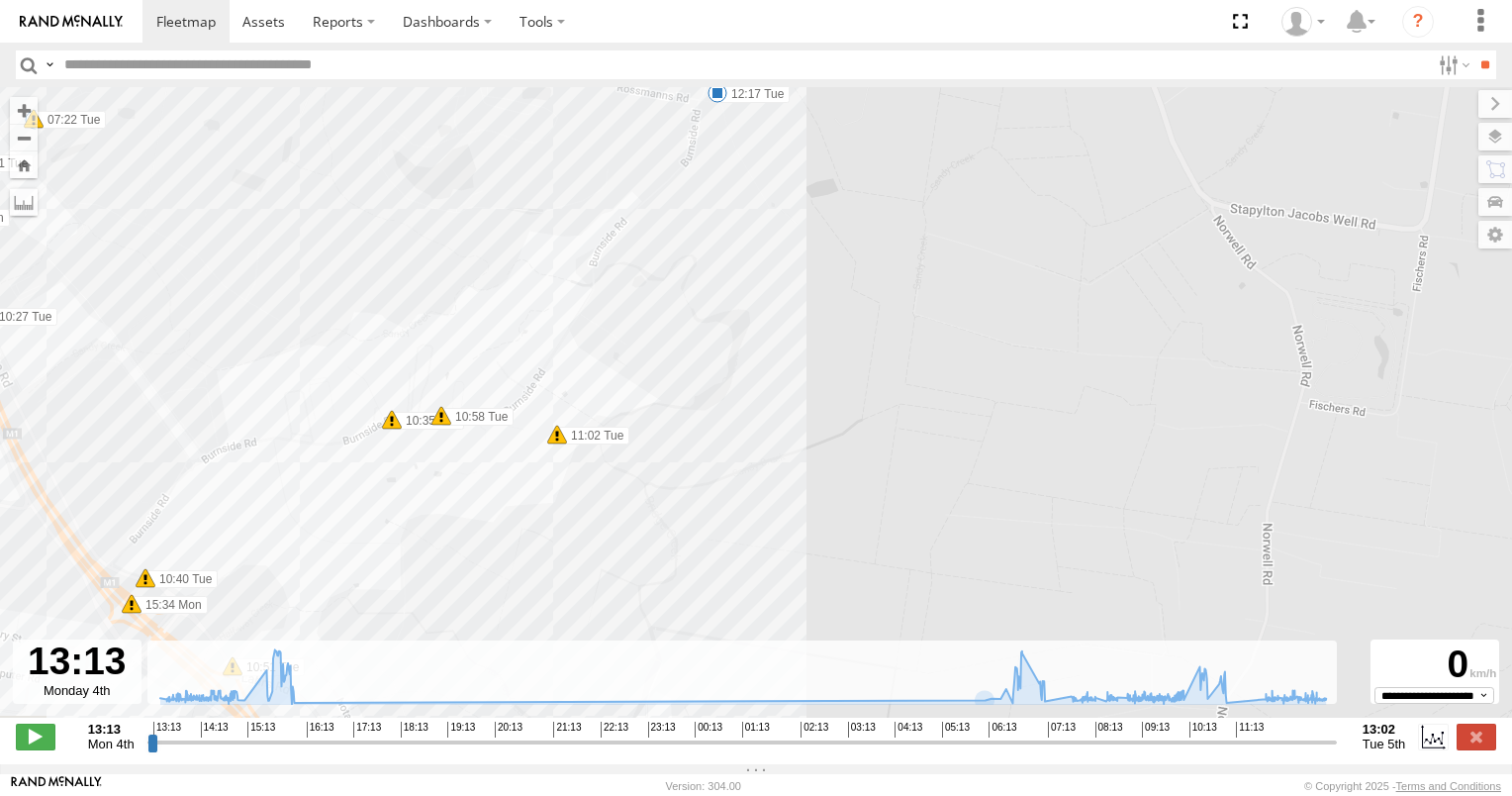 drag, startPoint x: 558, startPoint y: 529, endPoint x: 641, endPoint y: 388, distance: 163.6154 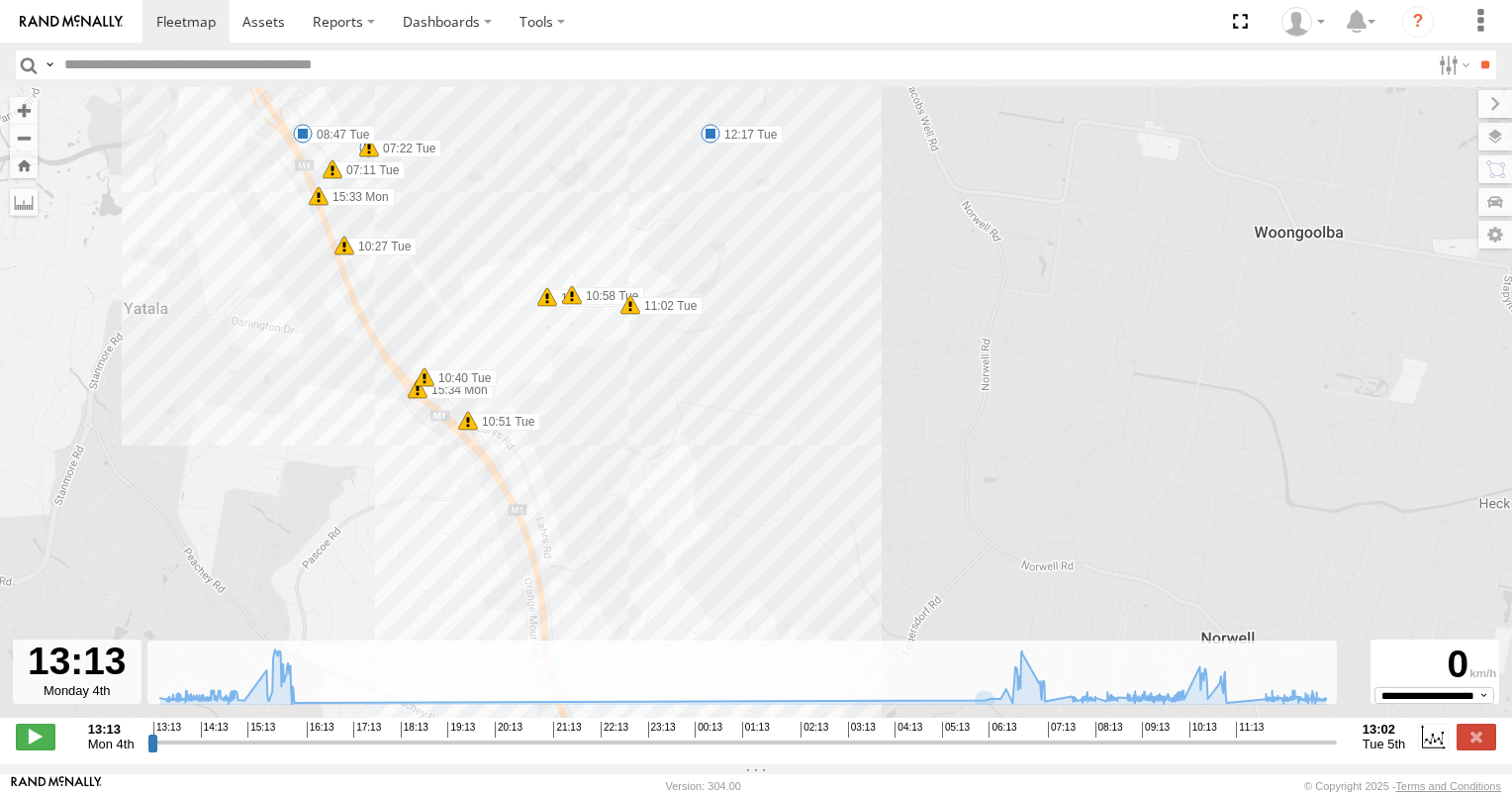 drag, startPoint x: 607, startPoint y: 499, endPoint x: 596, endPoint y: 408, distance: 91.66242 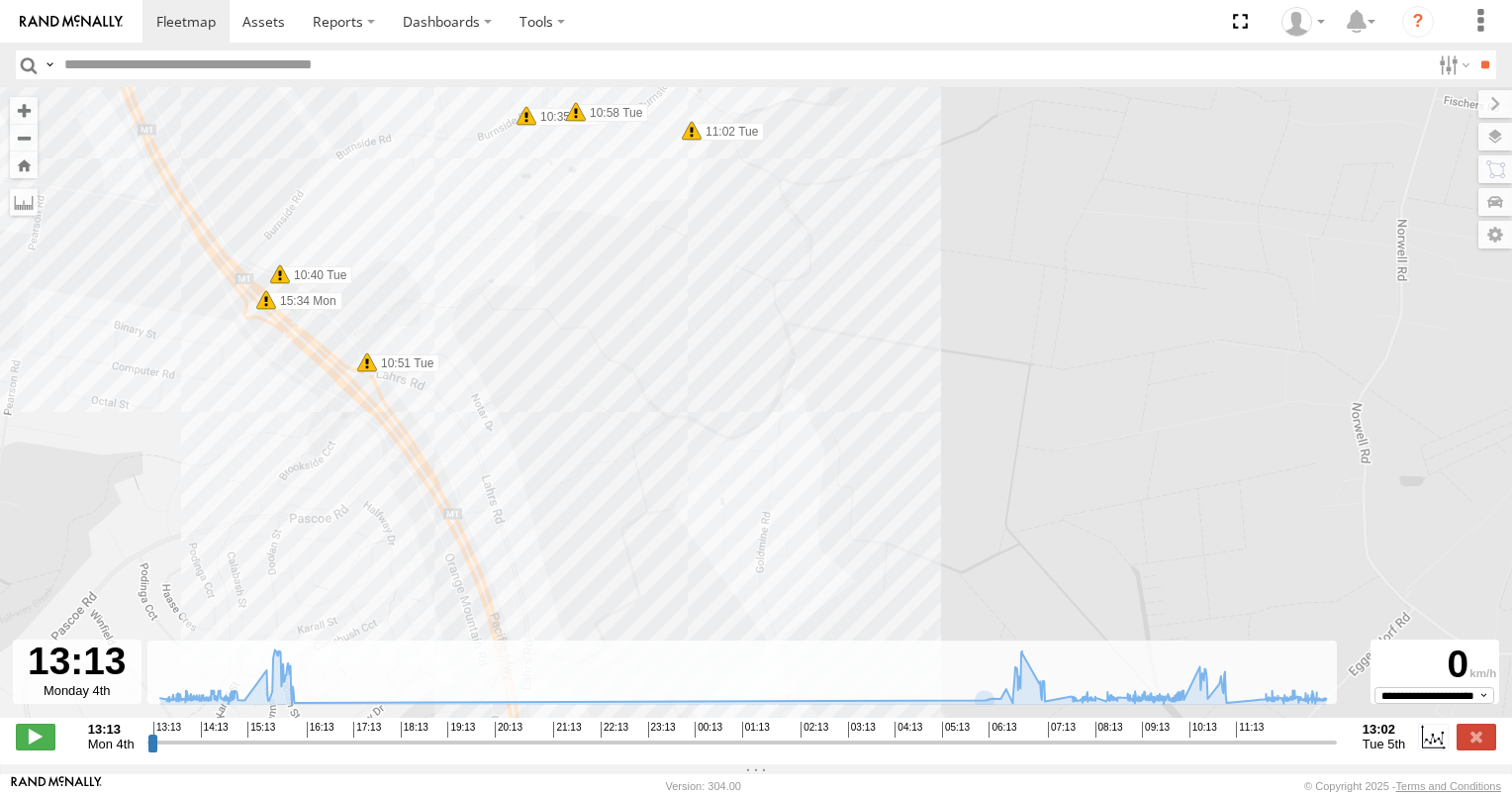 drag, startPoint x: 507, startPoint y: 401, endPoint x: 623, endPoint y: 417, distance: 117.0982 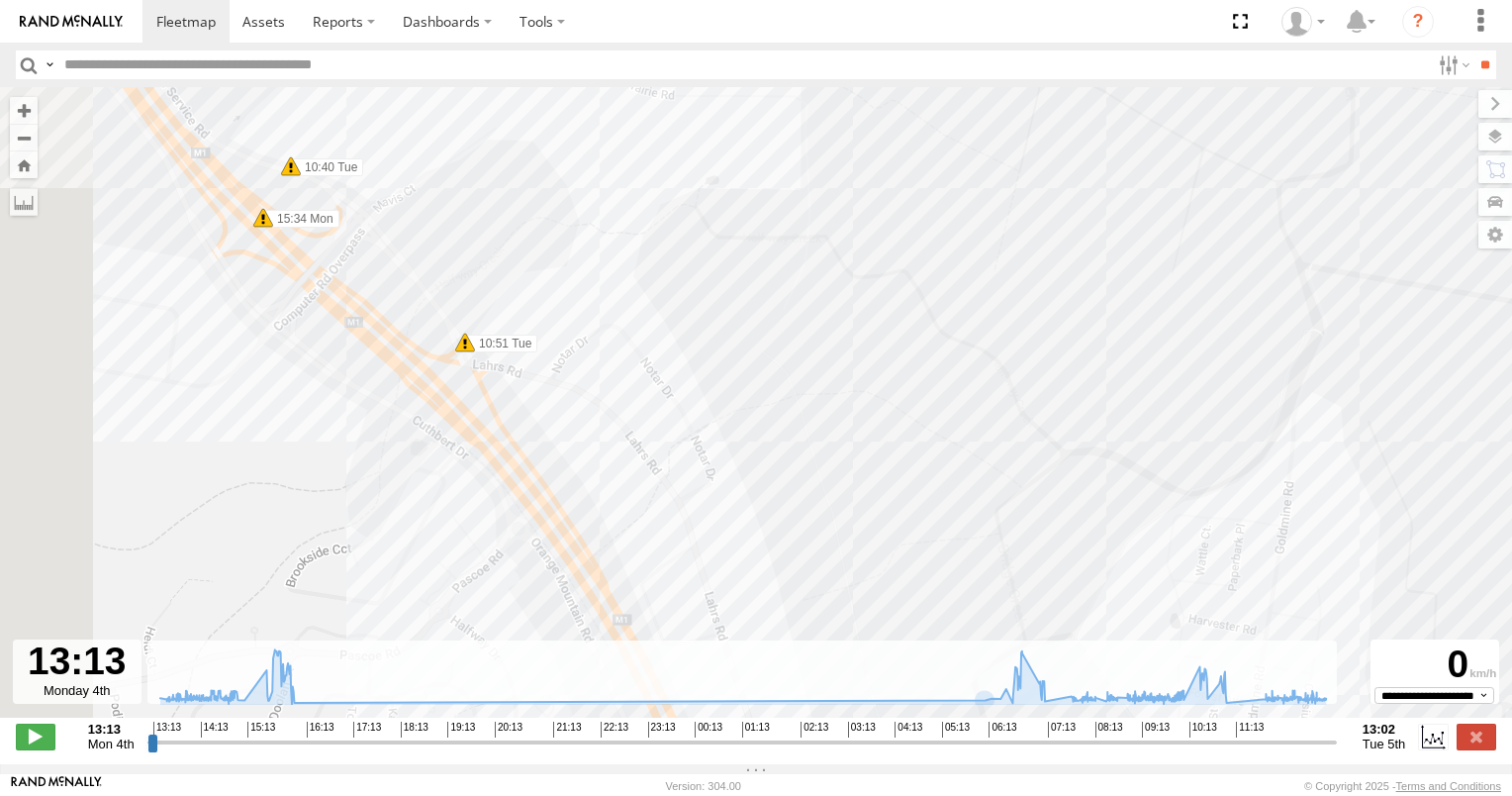 drag, startPoint x: 575, startPoint y: 400, endPoint x: 752, endPoint y: 422, distance: 178.362 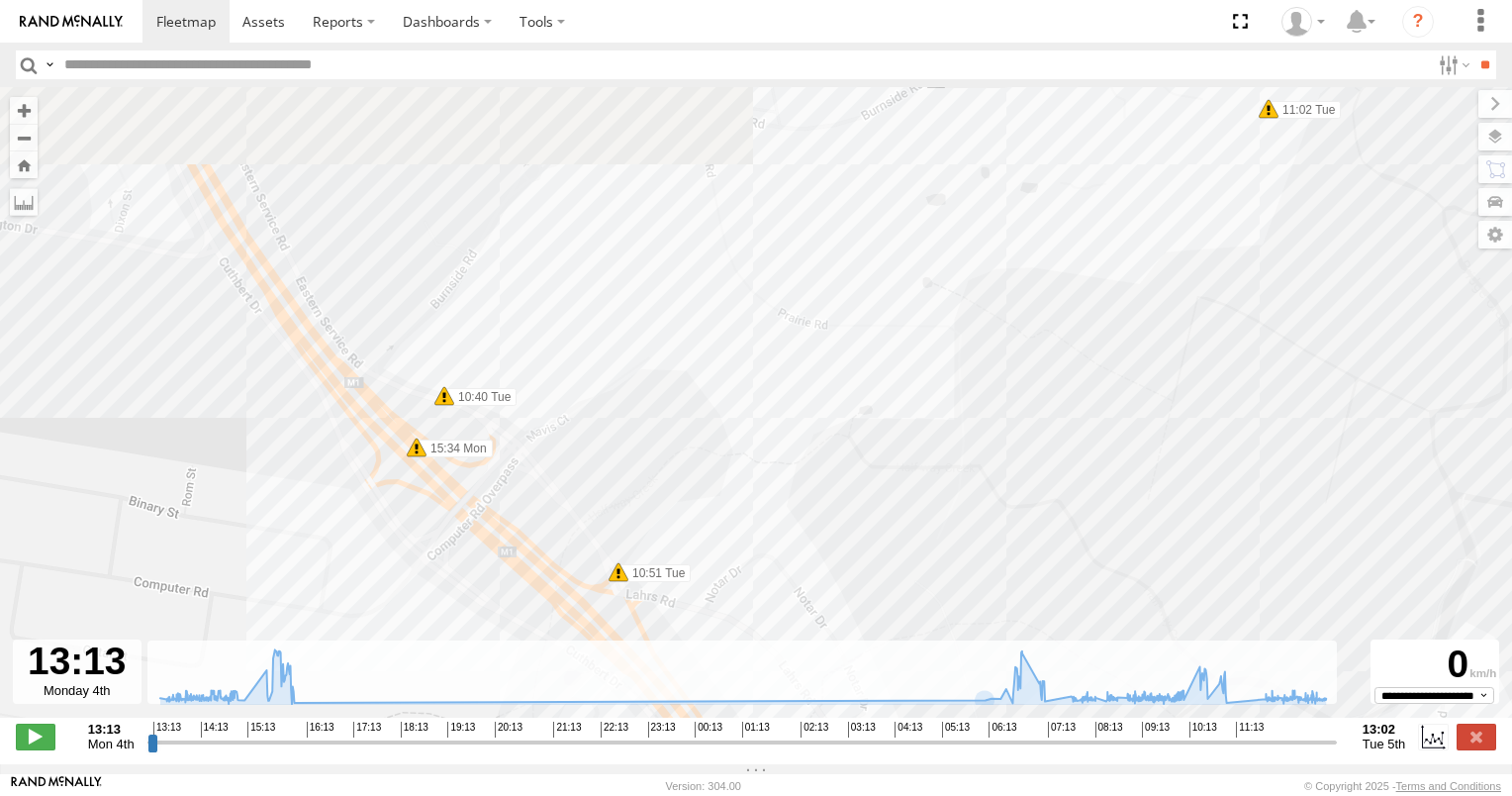 drag, startPoint x: 612, startPoint y: 229, endPoint x: 740, endPoint y: 463, distance: 266.72083 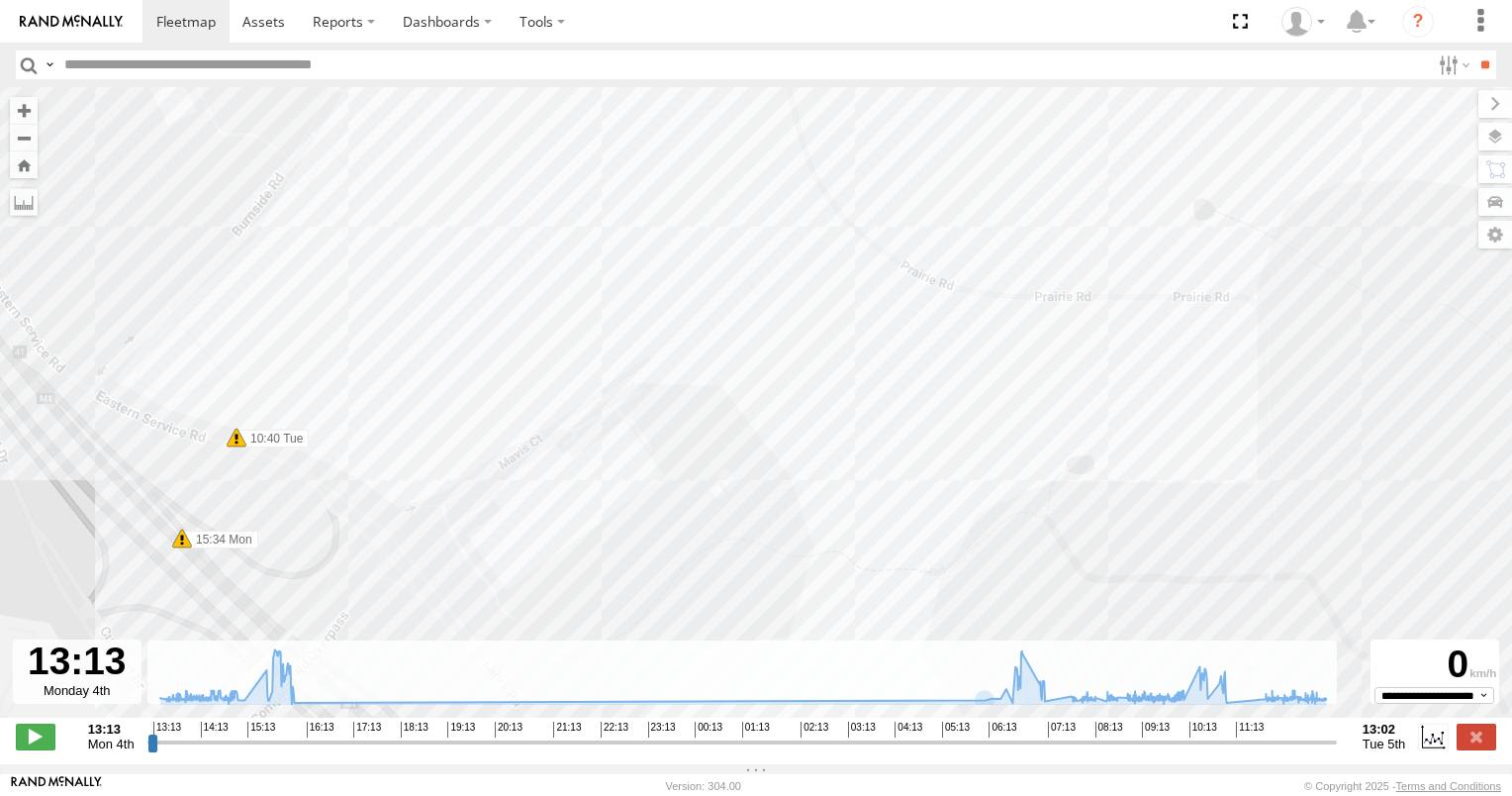 drag, startPoint x: 572, startPoint y: 442, endPoint x: 574, endPoint y: 286, distance: 156.01282 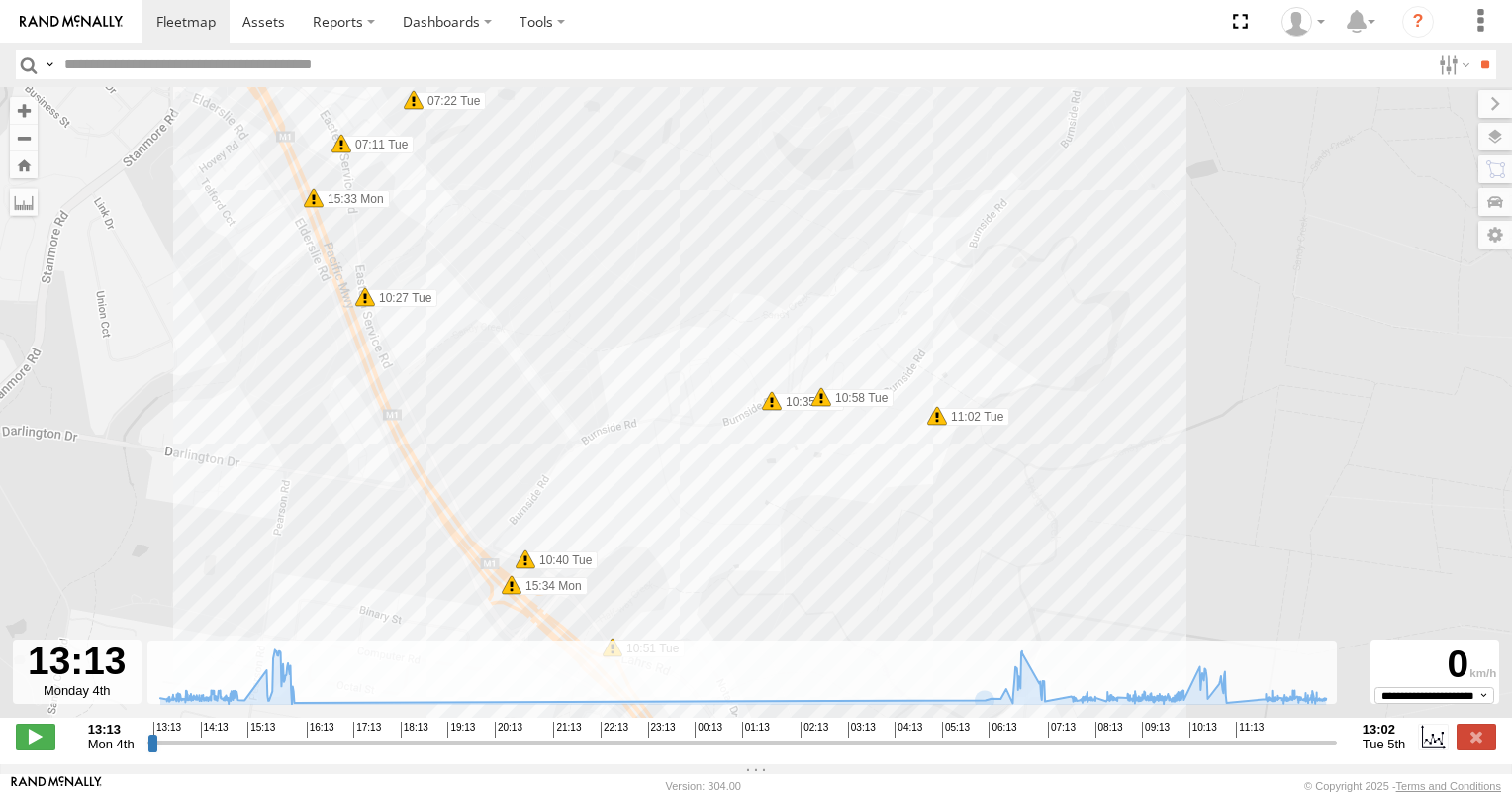 drag, startPoint x: 850, startPoint y: 329, endPoint x: 861, endPoint y: 547, distance: 218.27735 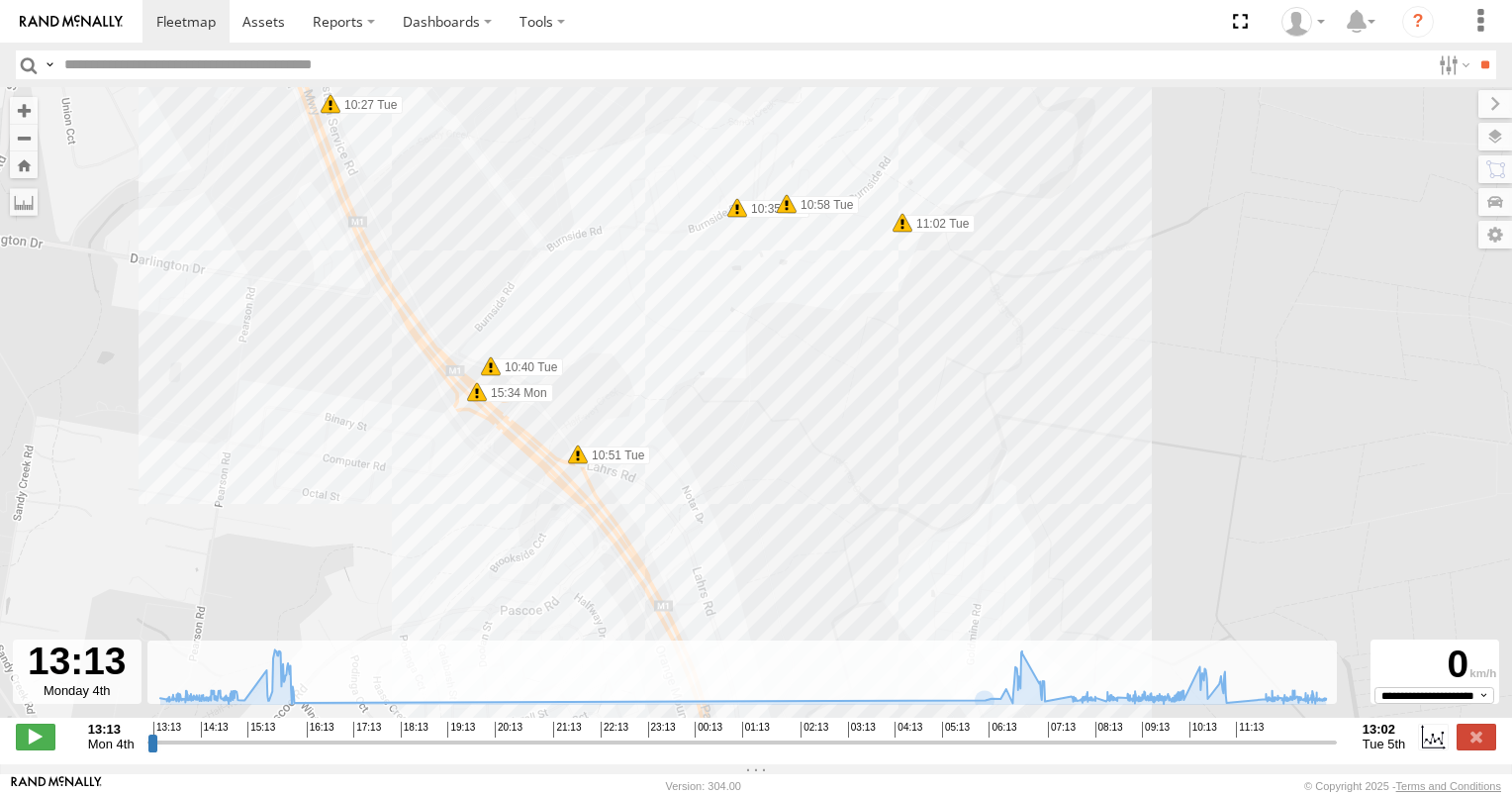 drag, startPoint x: 840, startPoint y: 500, endPoint x: 799, endPoint y: 278, distance: 225.75429 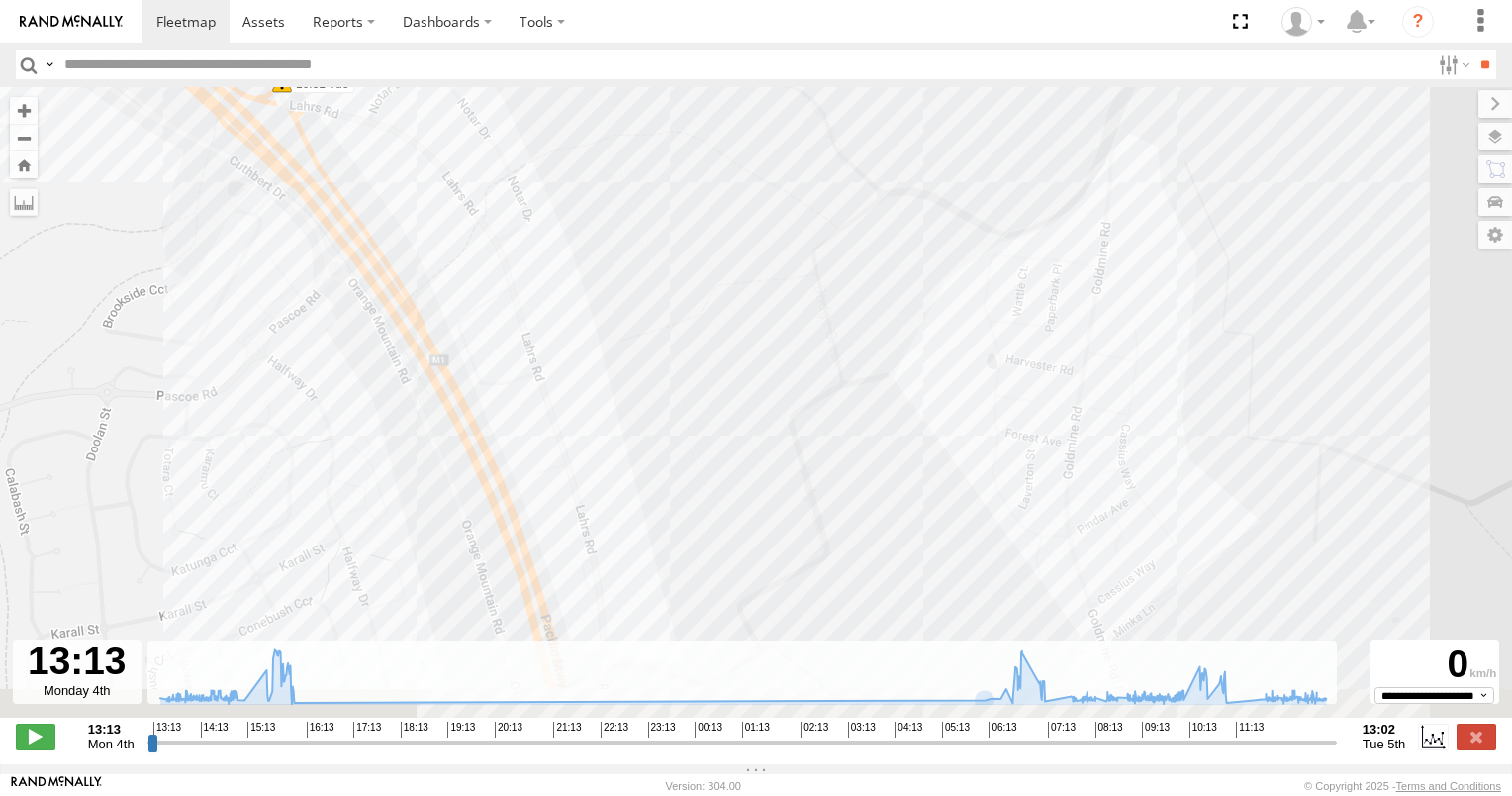 drag, startPoint x: 830, startPoint y: 484, endPoint x: 853, endPoint y: 236, distance: 249.06425 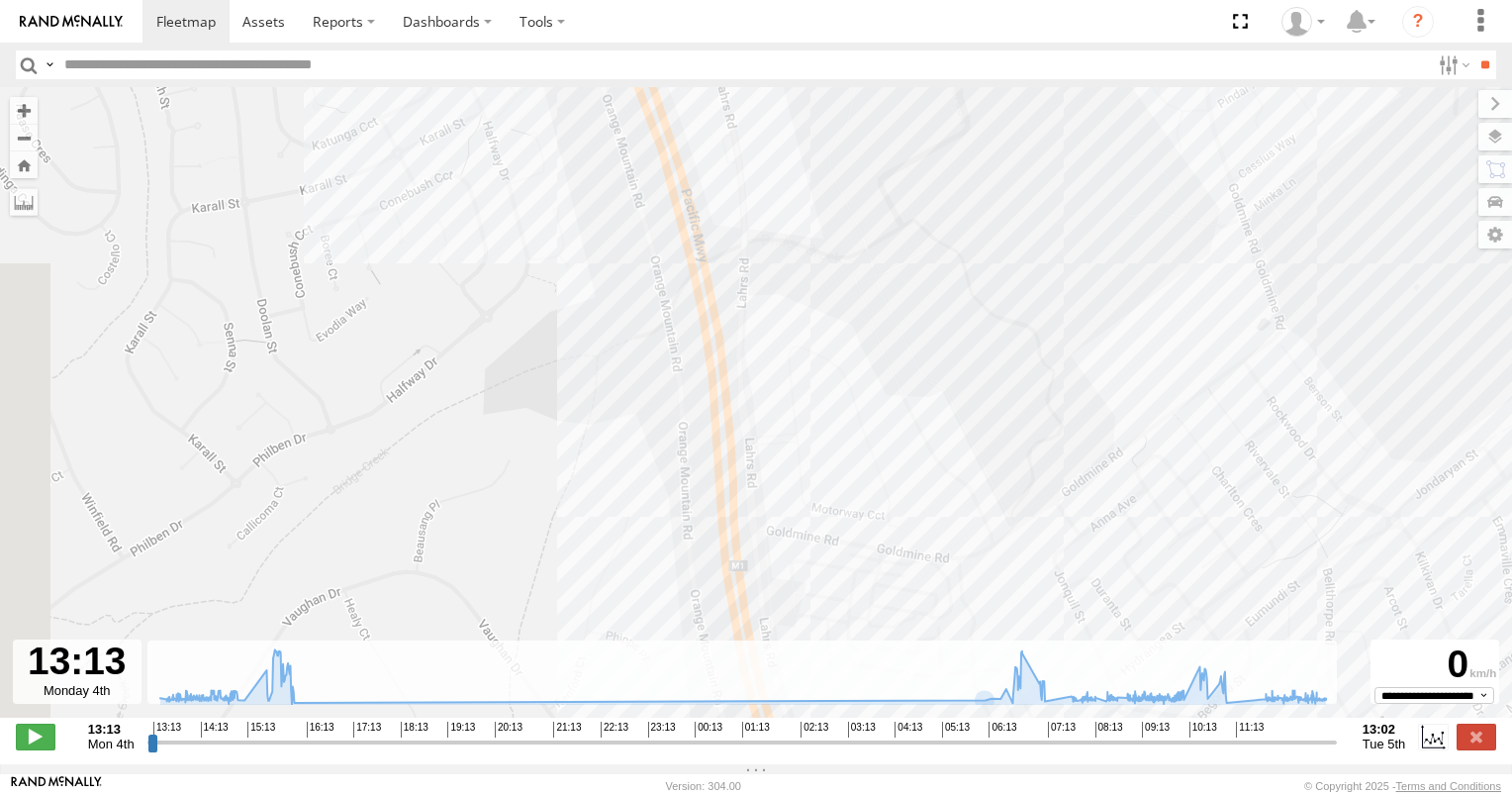 drag, startPoint x: 936, startPoint y: 468, endPoint x: 1045, endPoint y: 391, distance: 133.45411 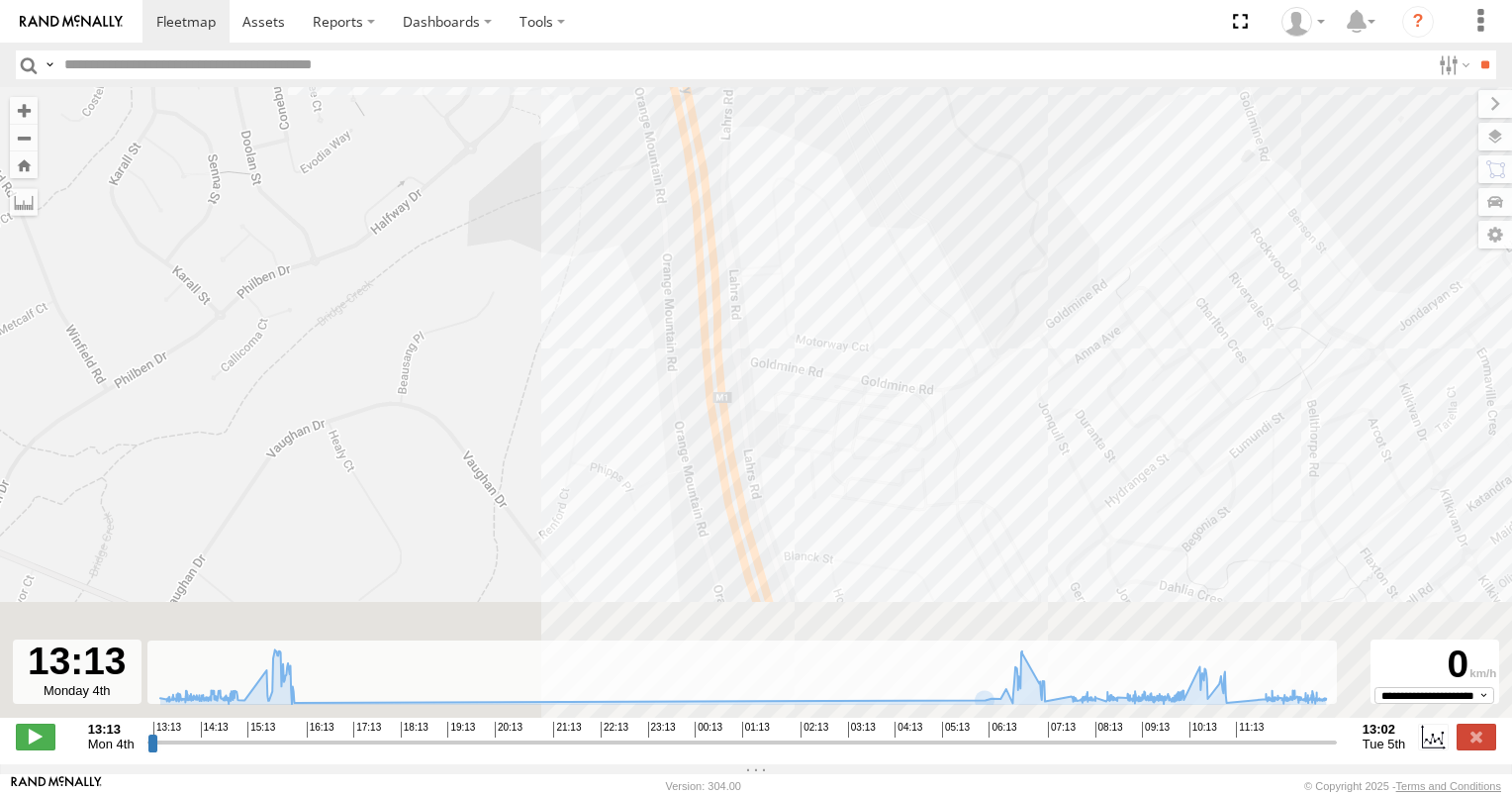 drag, startPoint x: 1037, startPoint y: 479, endPoint x: 992, endPoint y: 325, distance: 160.44 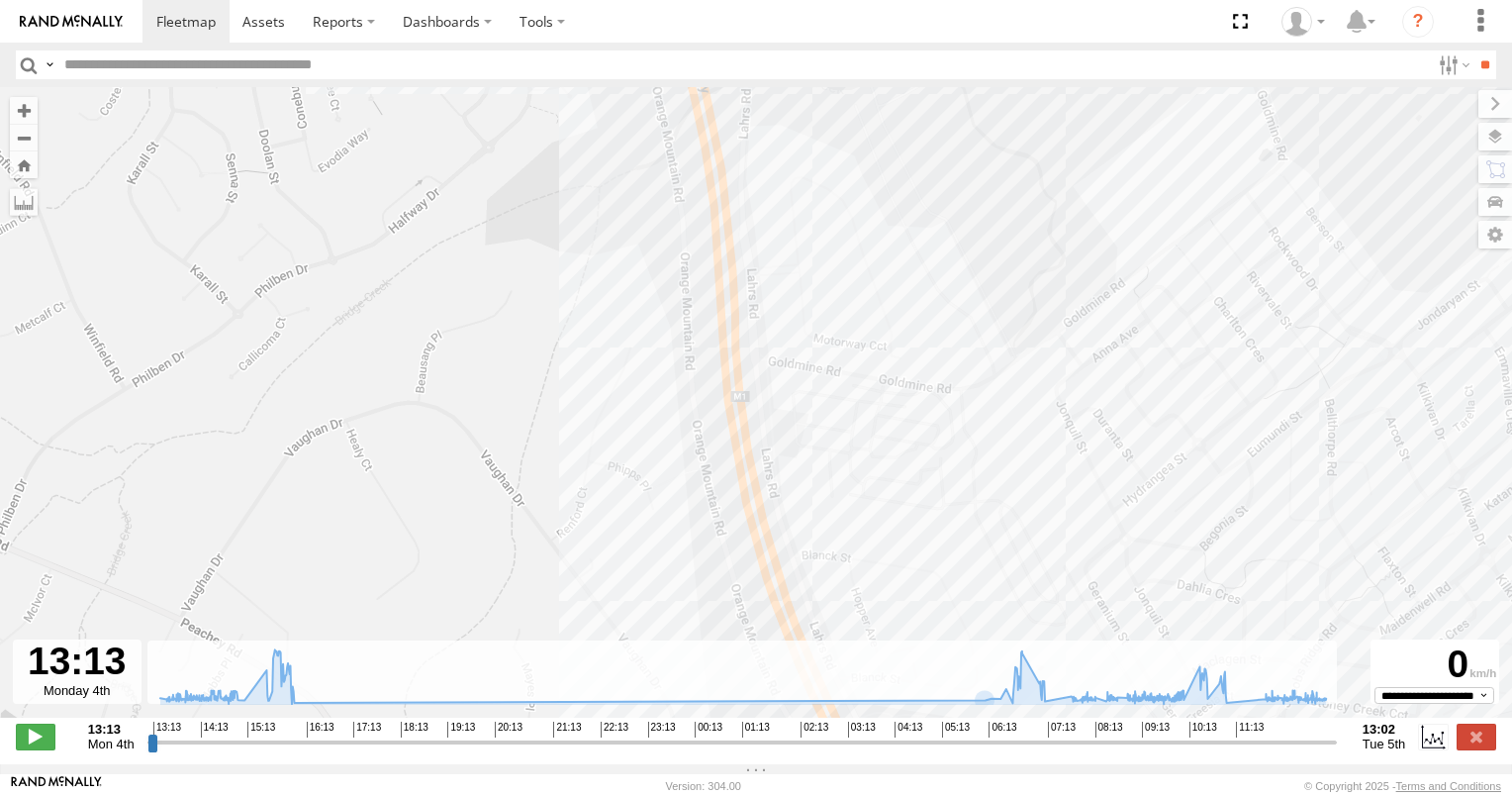 drag, startPoint x: 851, startPoint y: 431, endPoint x: 900, endPoint y: 557, distance: 135.19246 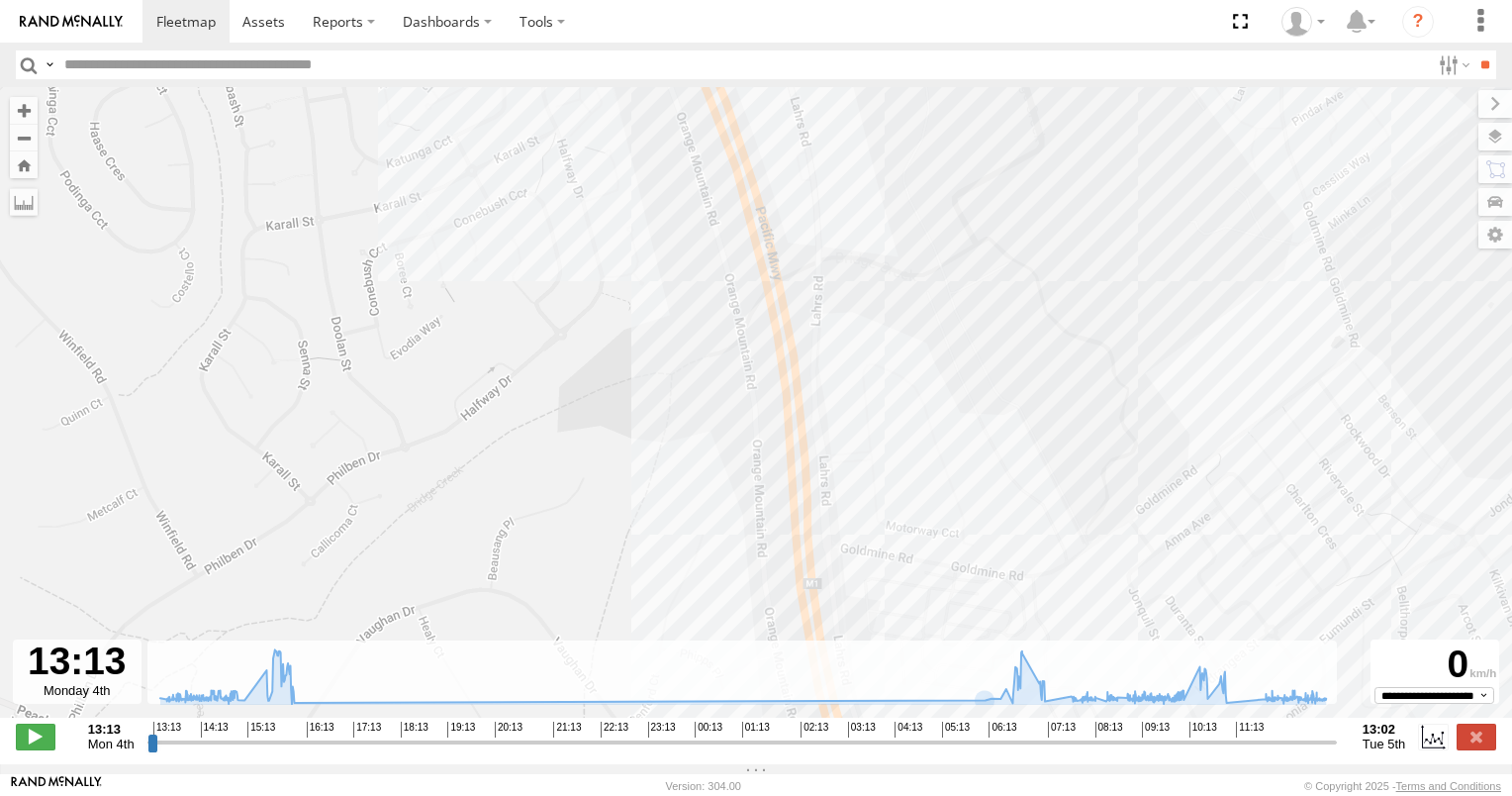 drag, startPoint x: 924, startPoint y: 536, endPoint x: 939, endPoint y: 566, distance: 33.54102 